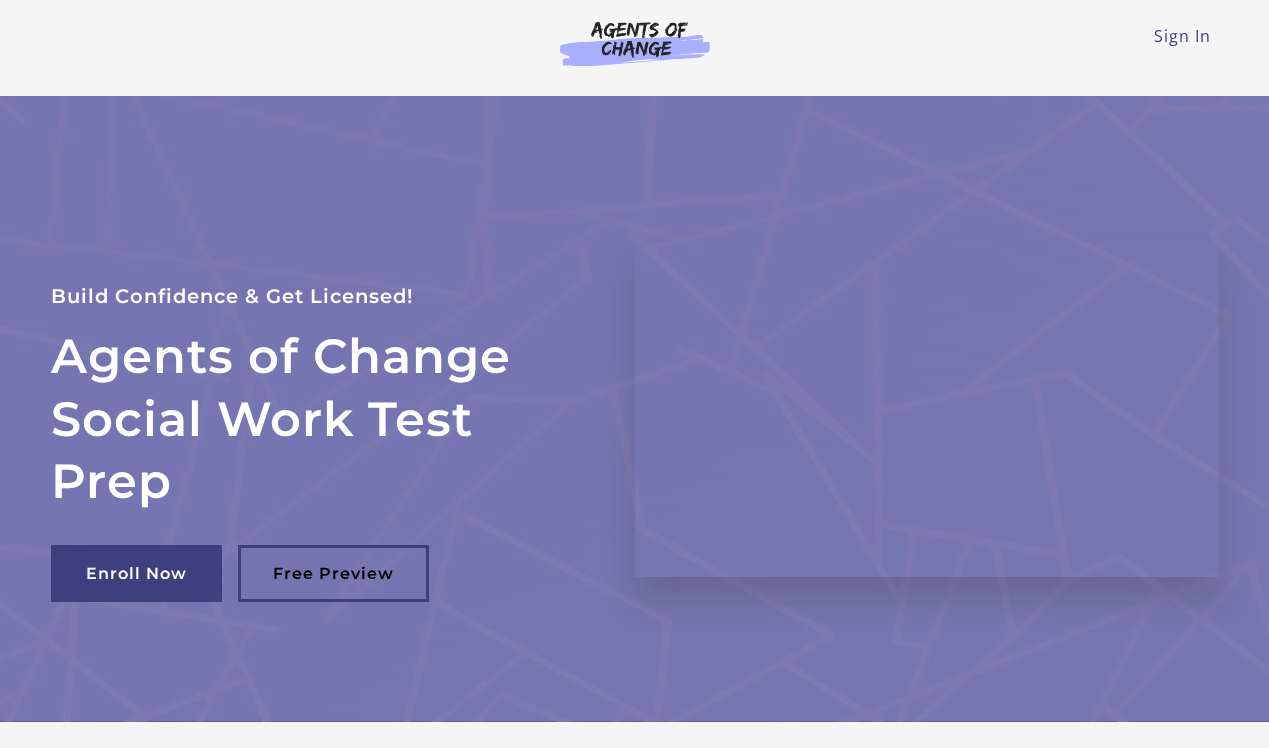 scroll, scrollTop: 0, scrollLeft: 0, axis: both 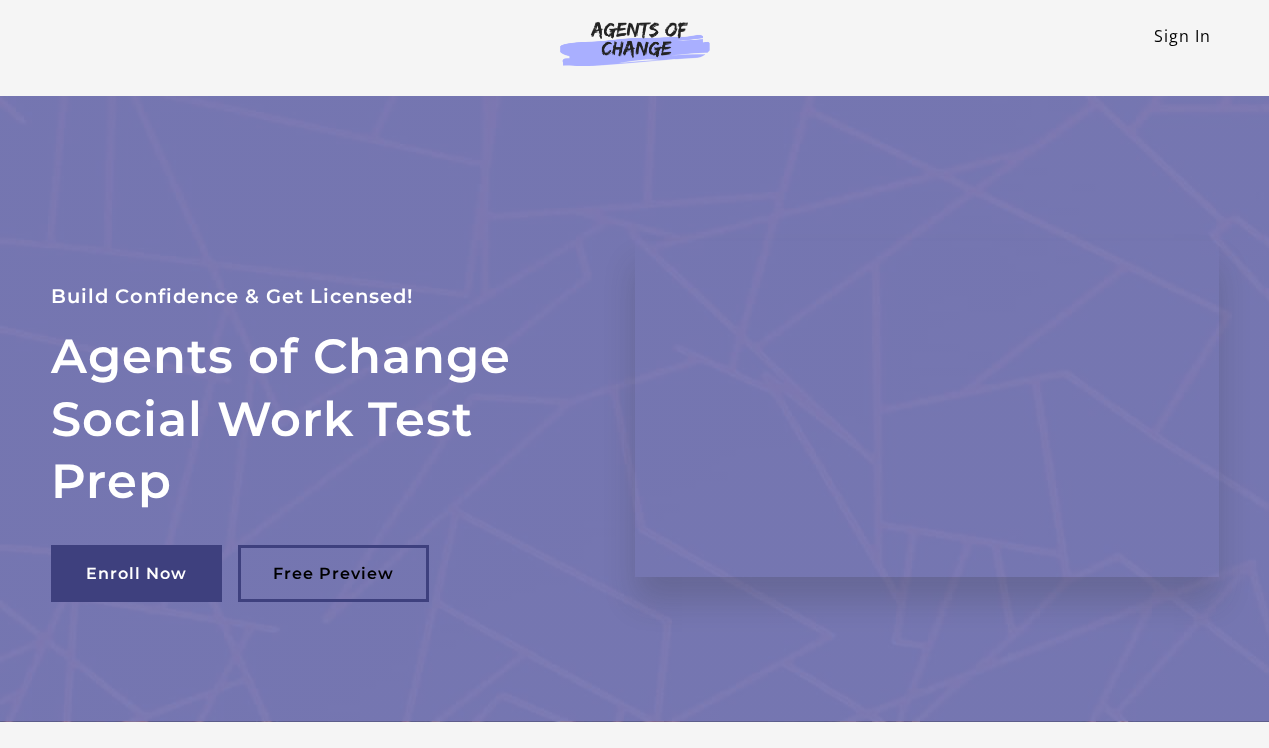 click on "Sign In" at bounding box center [1182, 36] 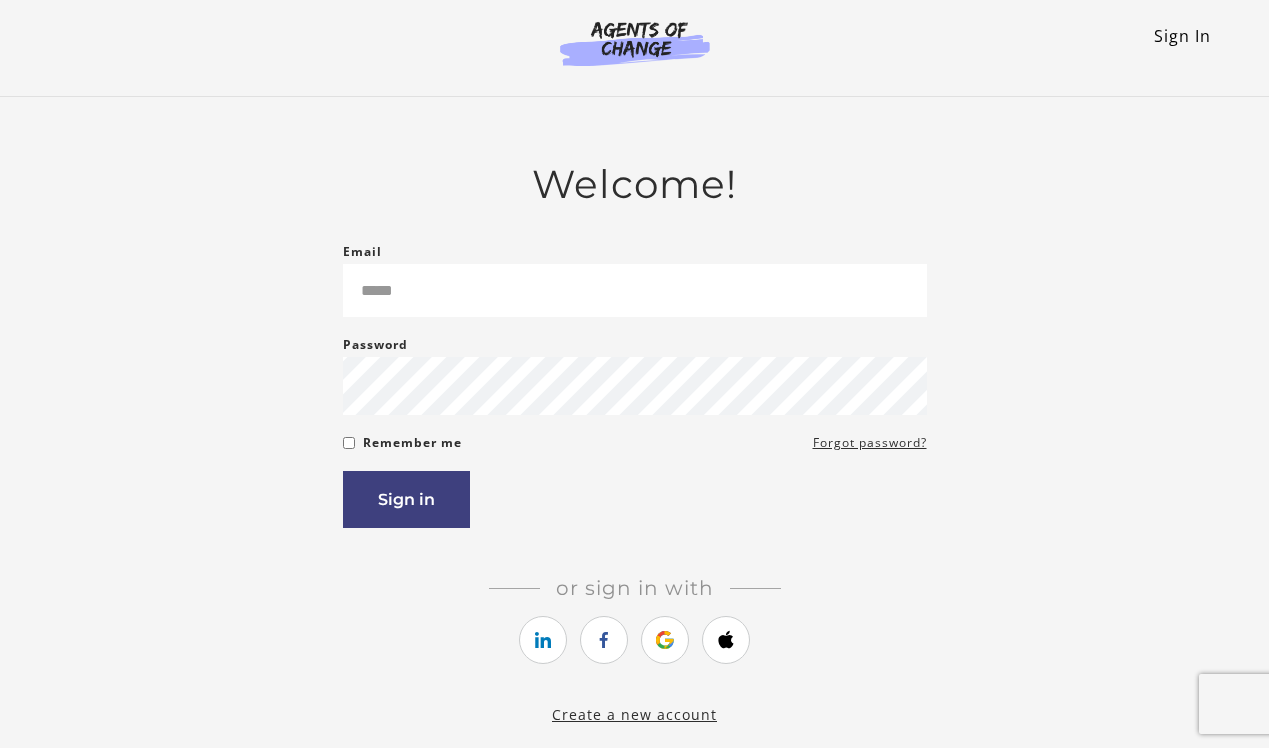 scroll, scrollTop: 0, scrollLeft: 0, axis: both 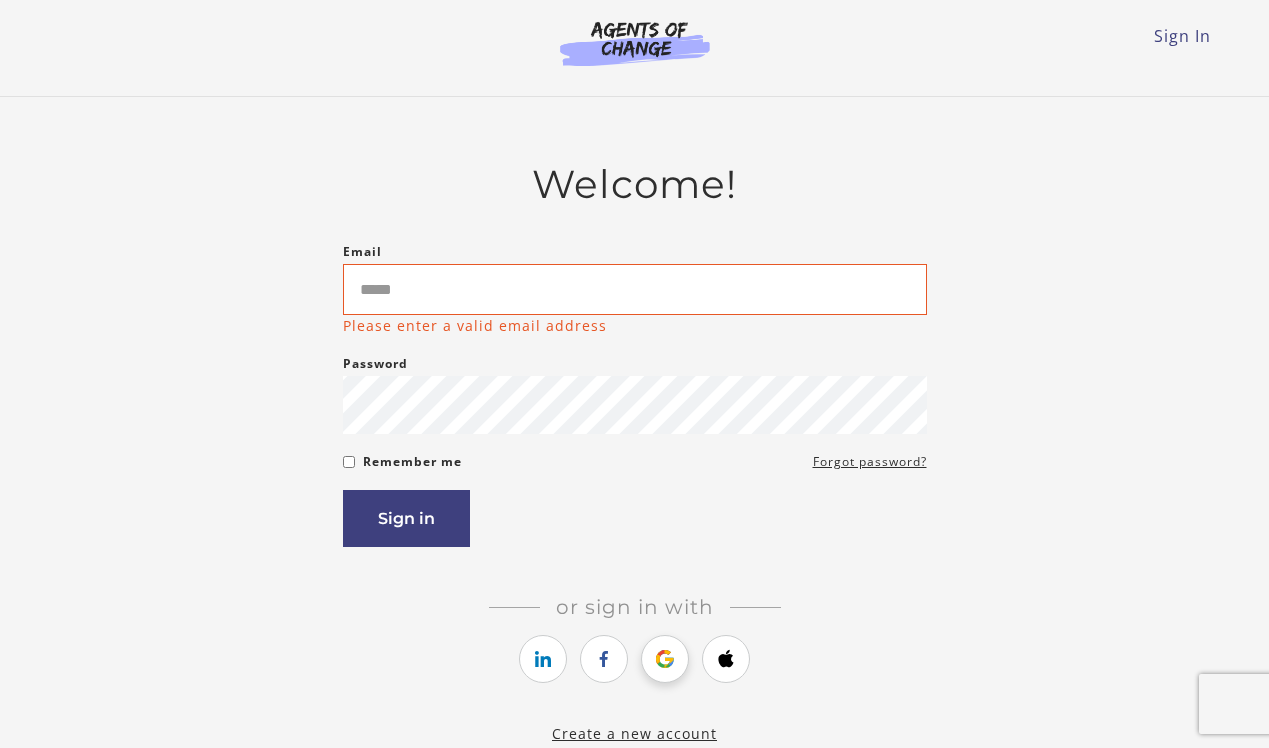 click at bounding box center [665, 659] 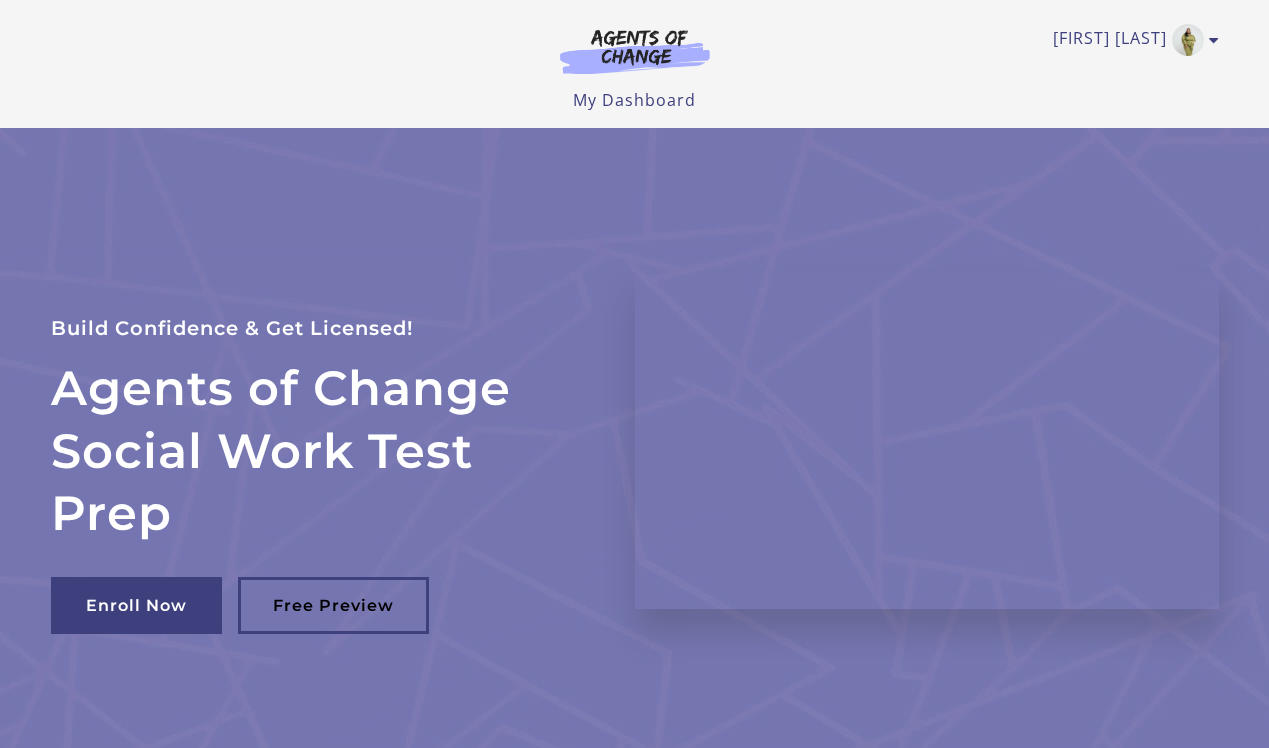 scroll, scrollTop: 0, scrollLeft: 0, axis: both 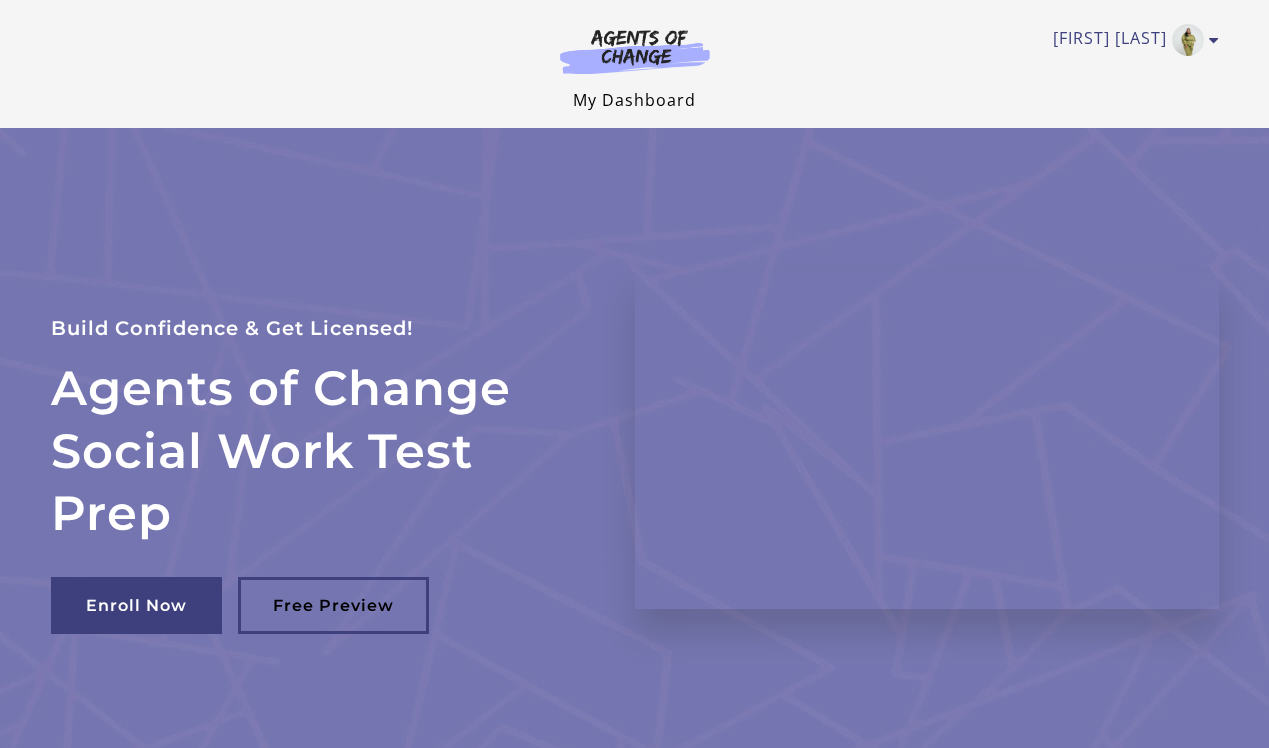 click on "My Dashboard" at bounding box center [634, 100] 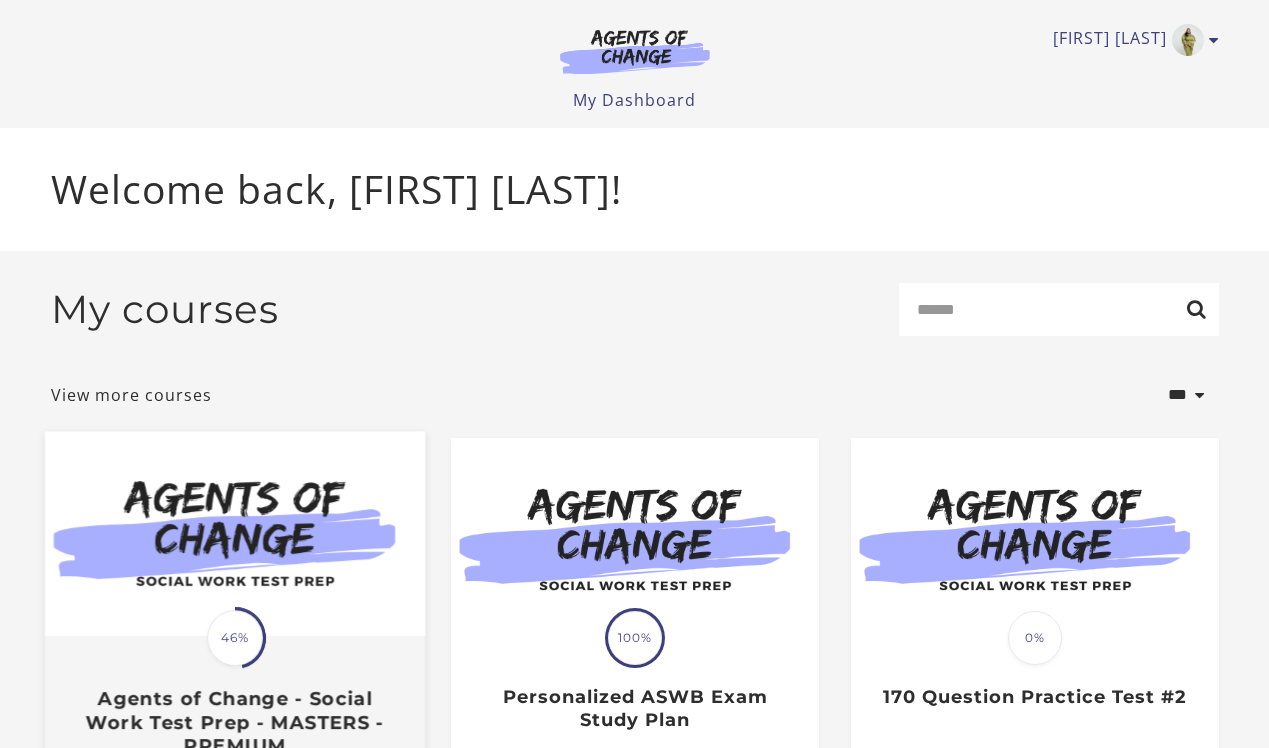 scroll, scrollTop: 0, scrollLeft: 0, axis: both 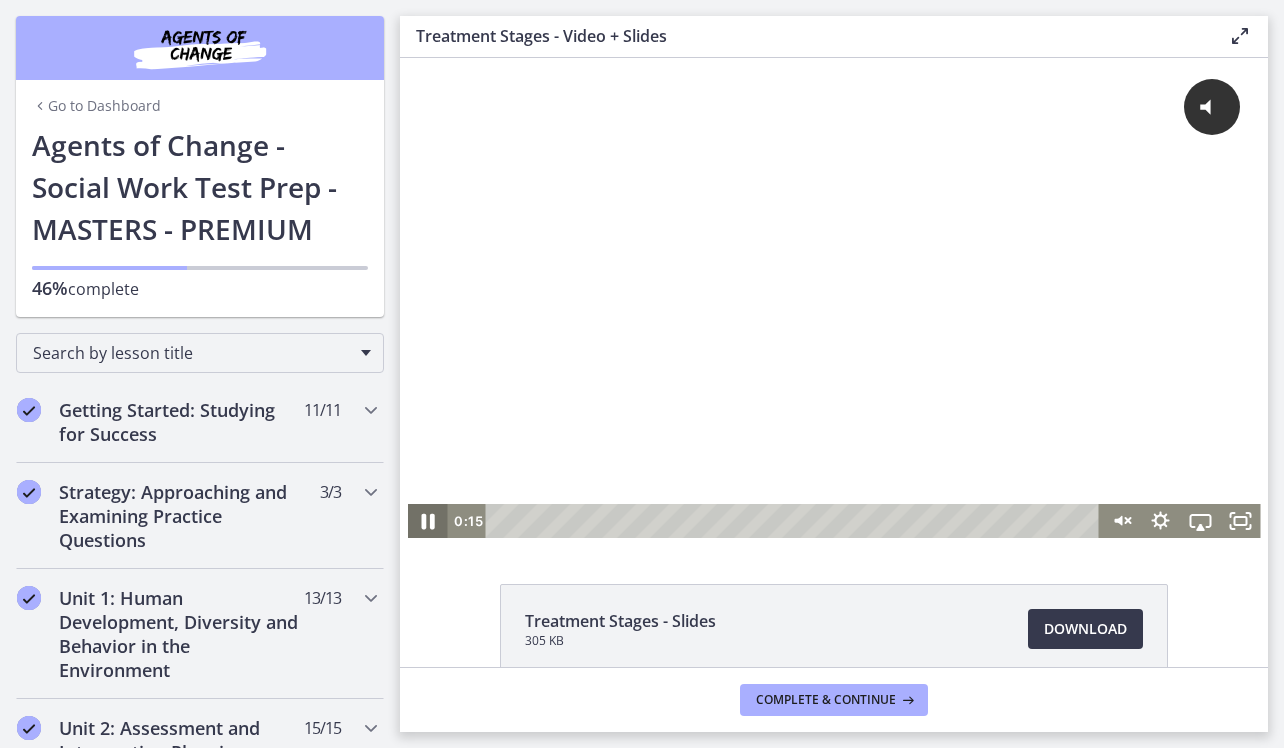 click 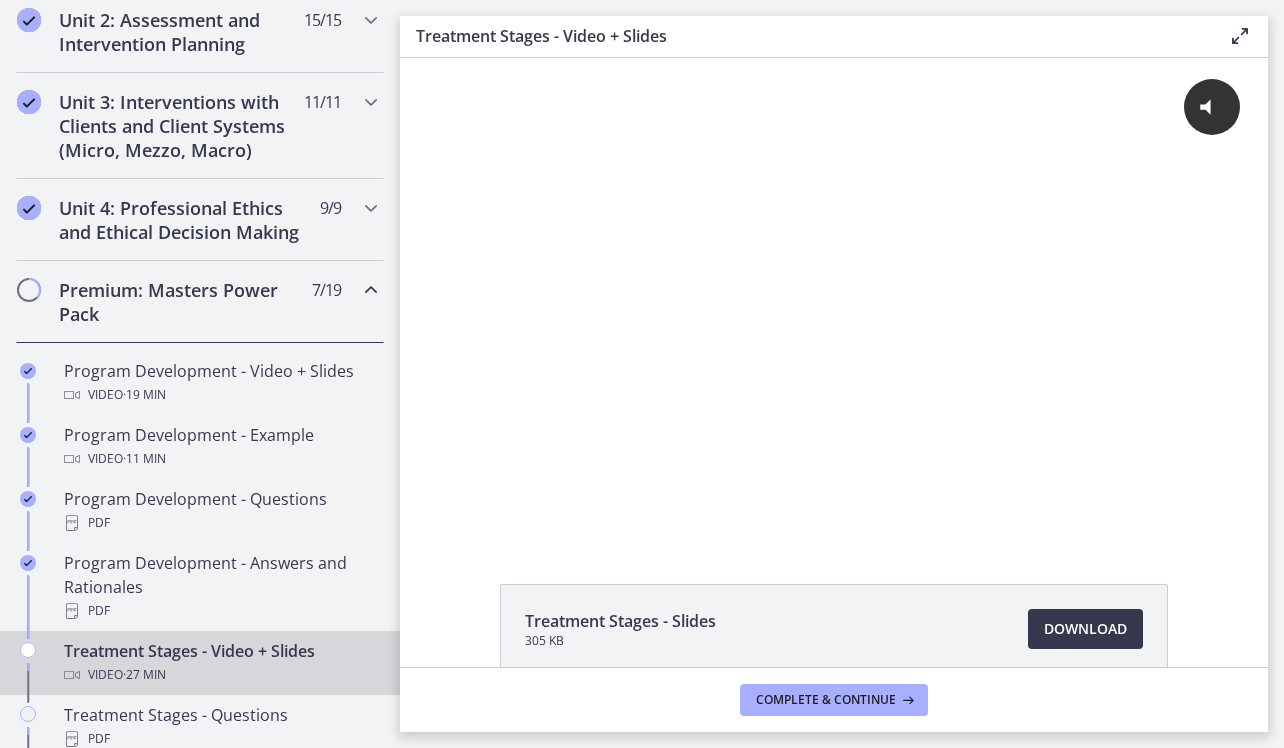 scroll, scrollTop: 1416, scrollLeft: 0, axis: vertical 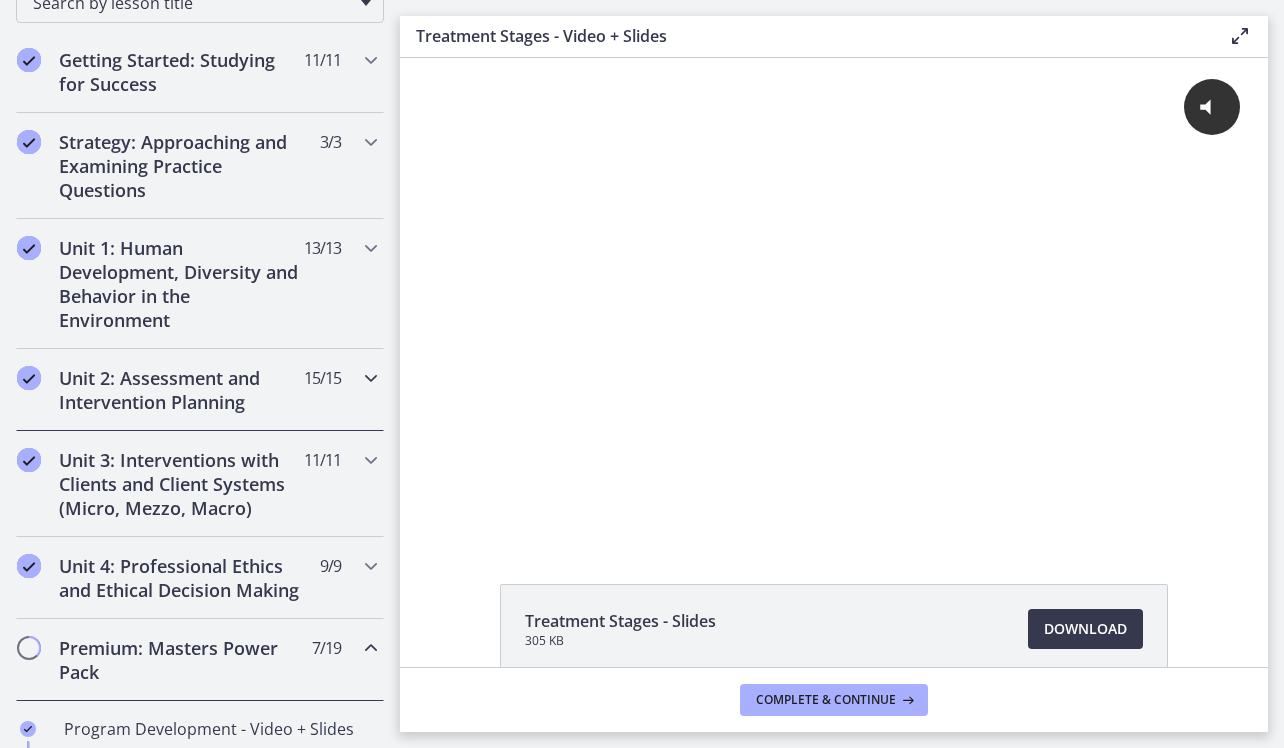 click on "Unit 2: Assessment and Intervention Planning" at bounding box center [181, 390] 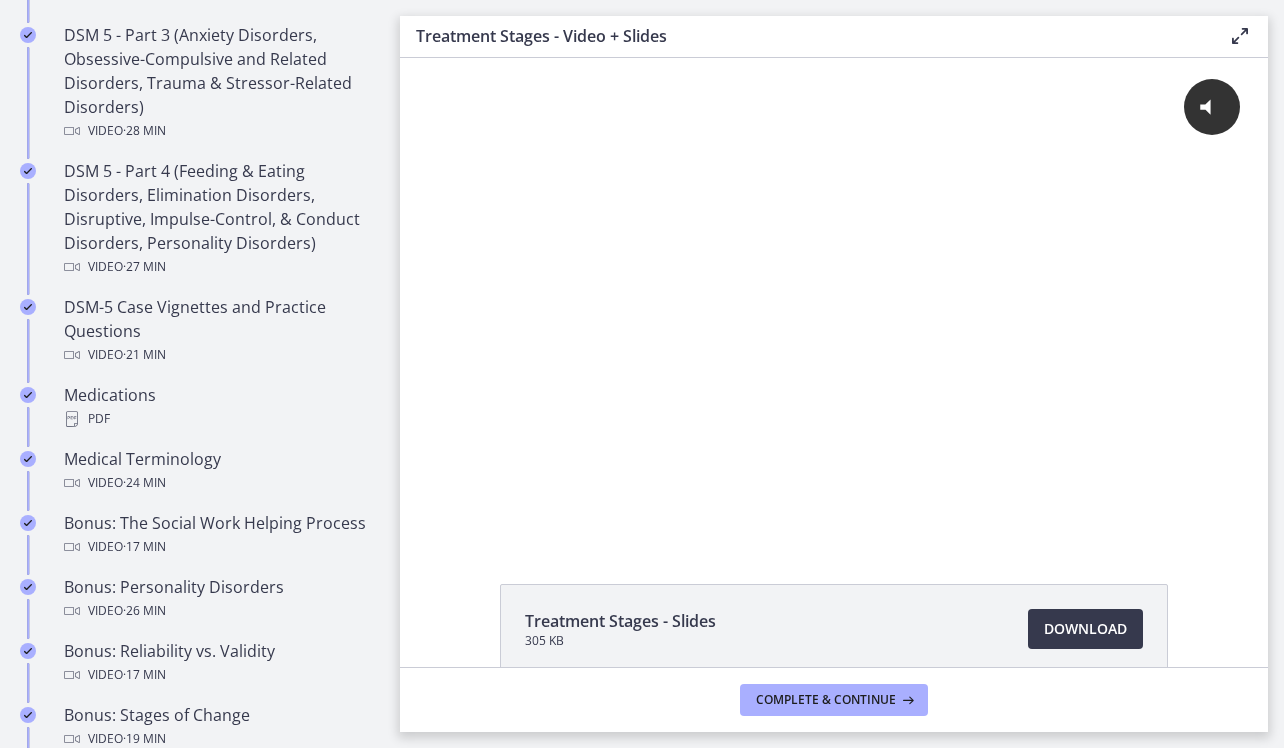 scroll, scrollTop: 1174, scrollLeft: 0, axis: vertical 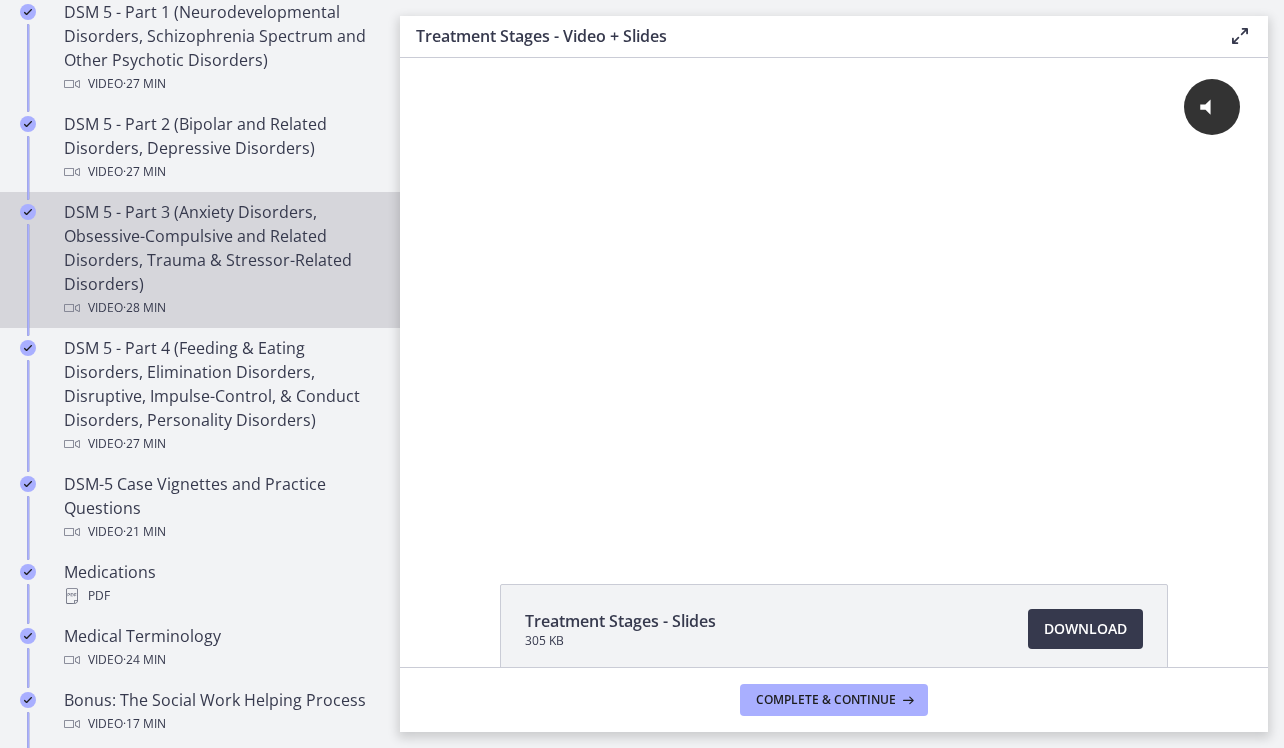click on "DSM 5 - Part 3 (Anxiety Disorders, Obsessive-Compulsive and Related Disorders, Trauma & Stressor-Related Disorders)
Video
·  28 min" at bounding box center [220, 260] 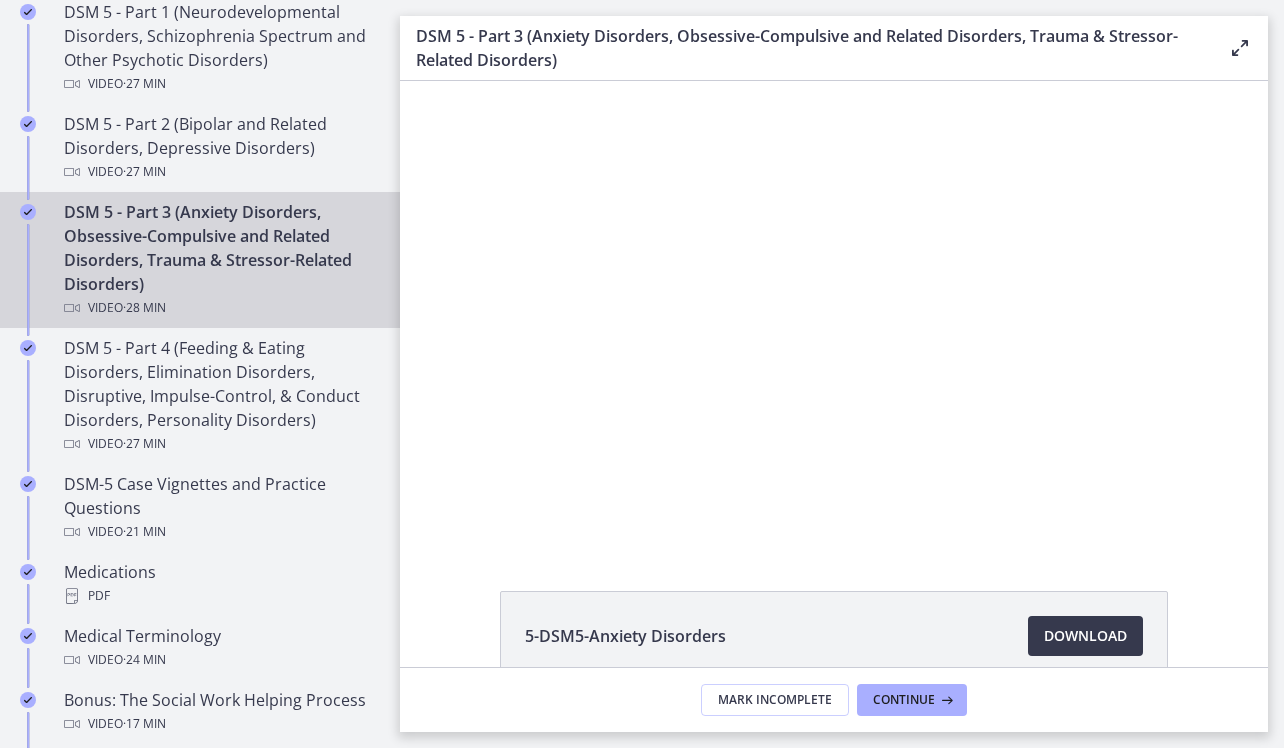 scroll, scrollTop: 0, scrollLeft: 0, axis: both 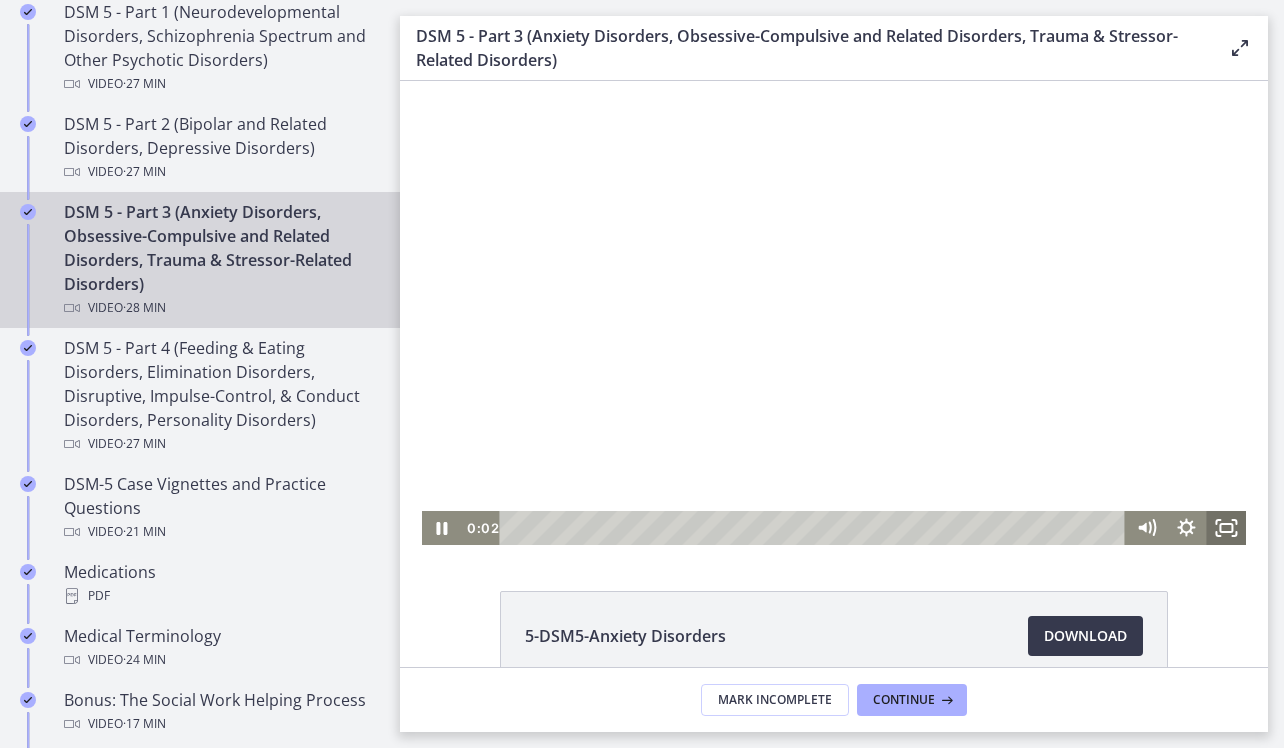 click 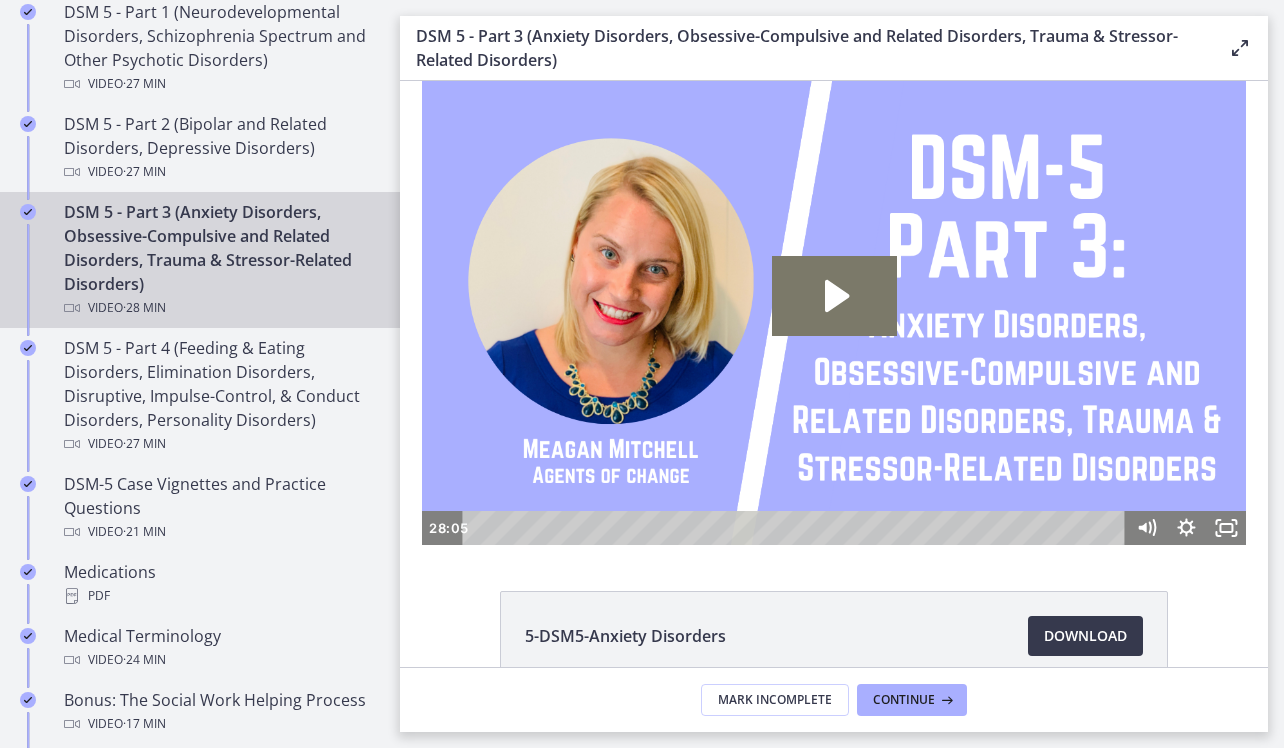 scroll, scrollTop: 0, scrollLeft: 0, axis: both 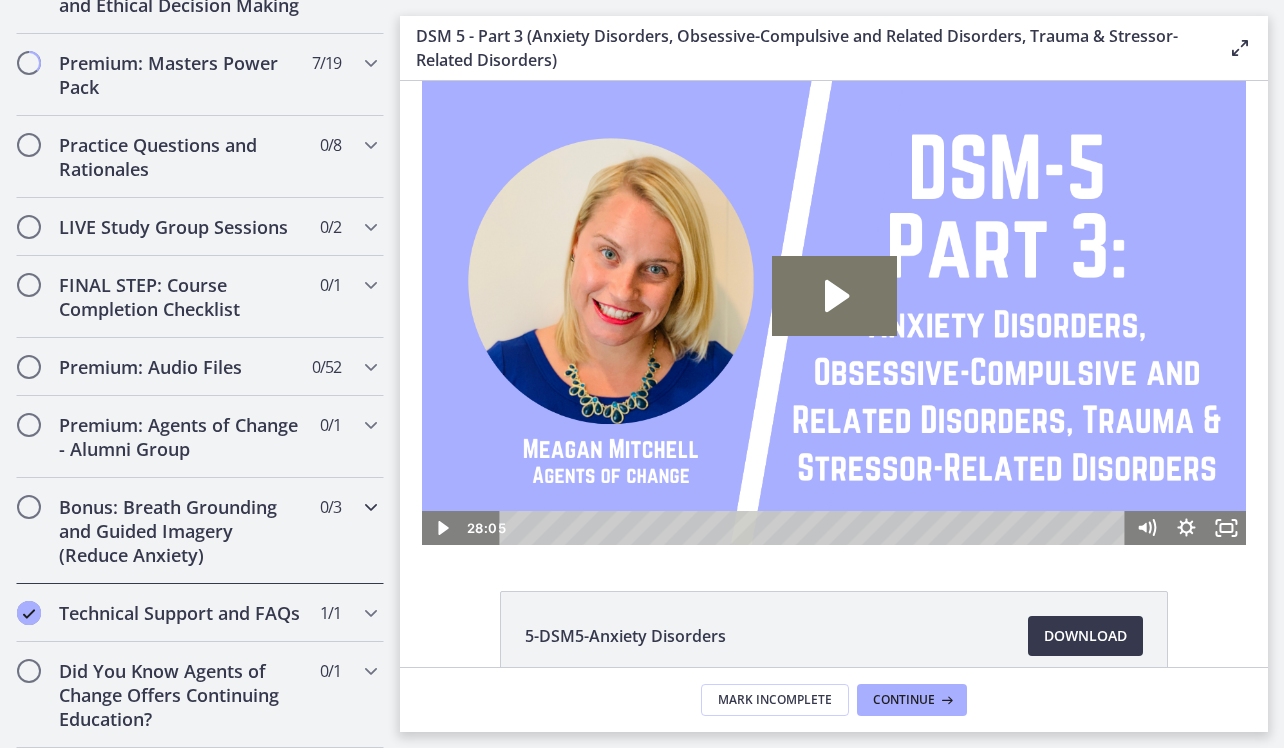 click on "Bonus: Breath Grounding and Guided Imagery (Reduce Anxiety)" at bounding box center (181, 531) 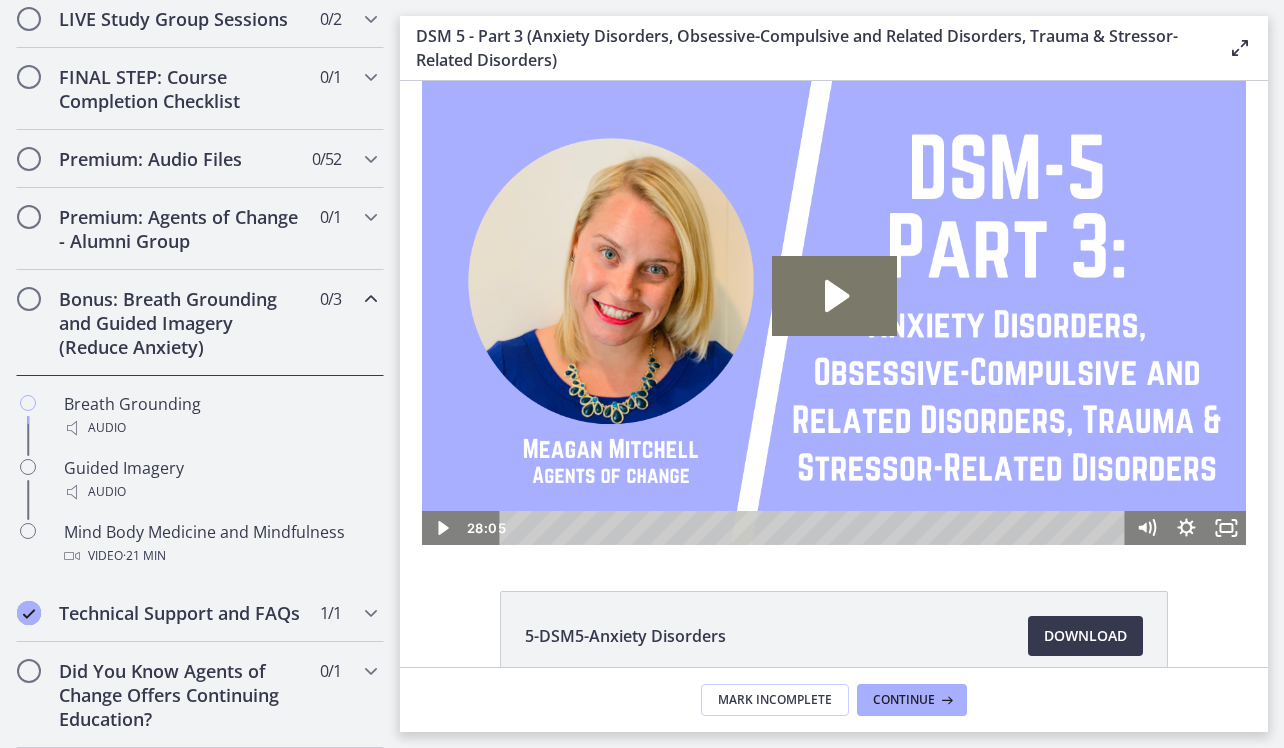 scroll, scrollTop: 1191, scrollLeft: 0, axis: vertical 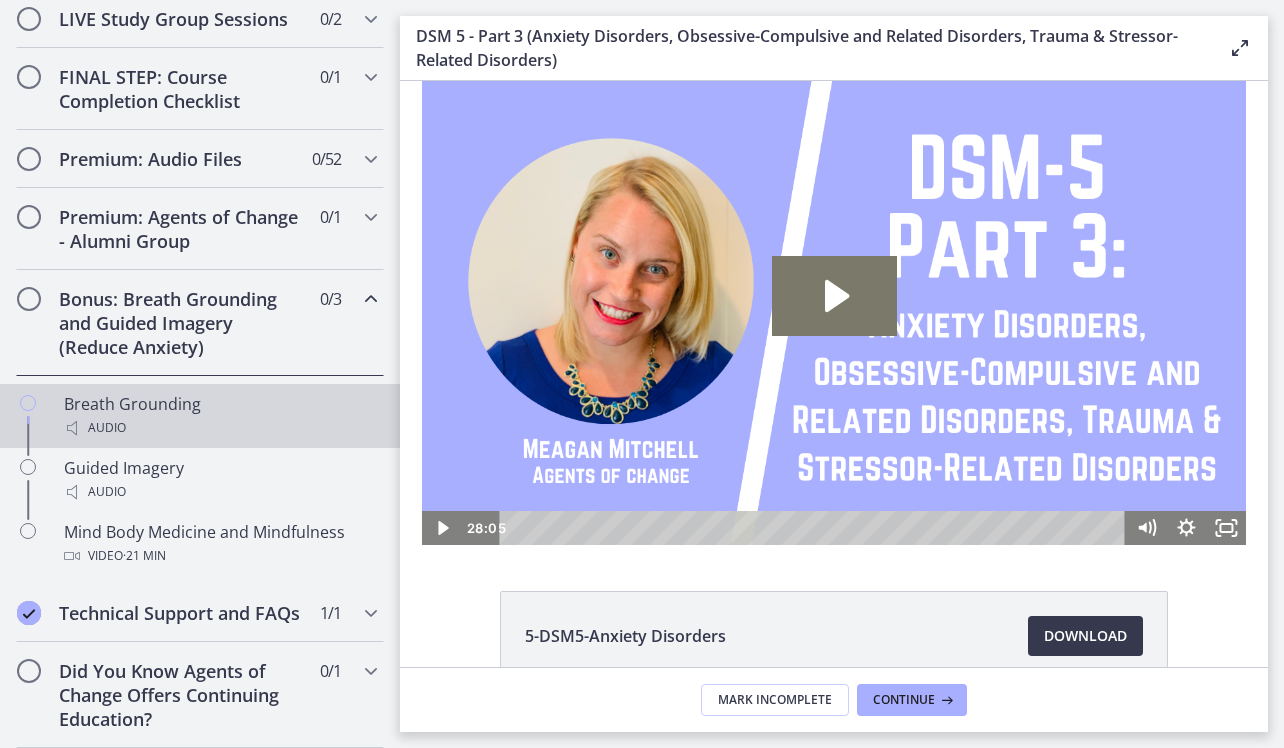 click on "Audio" at bounding box center [220, 428] 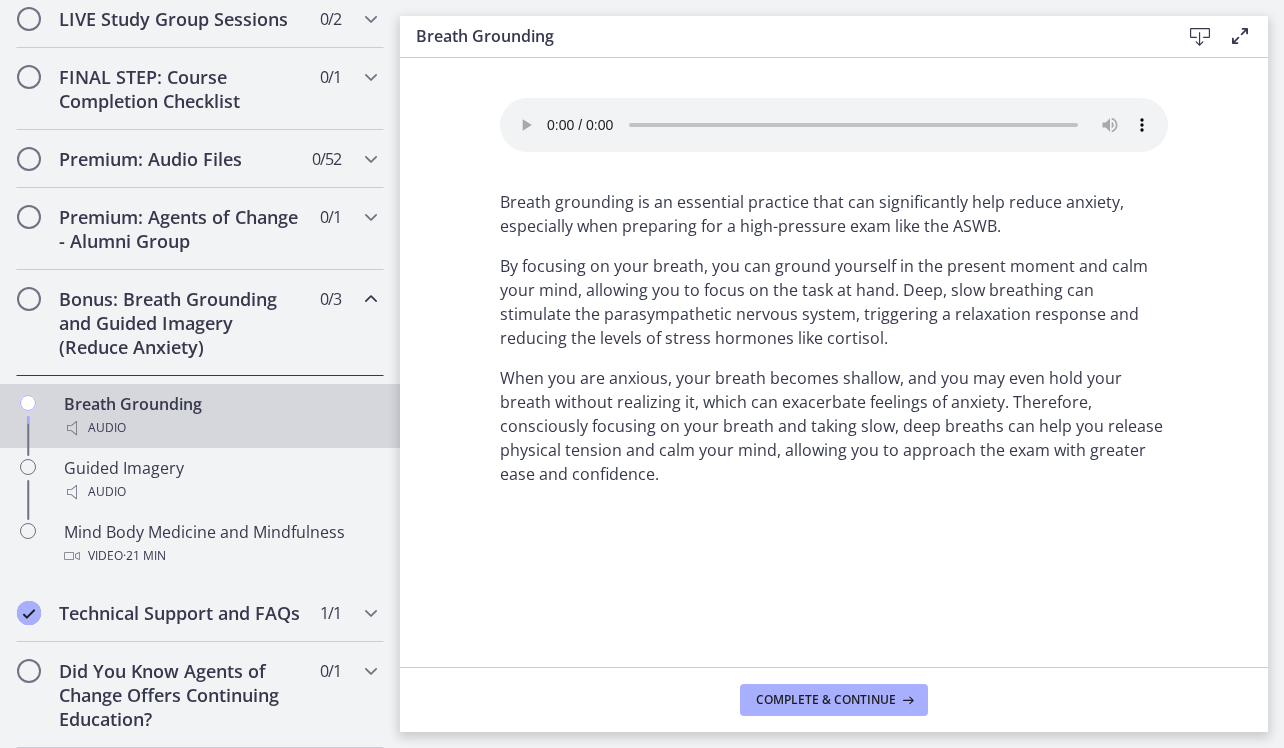 click on "Your browser doesn't support the audio element. Download it
here" at bounding box center (834, 125) 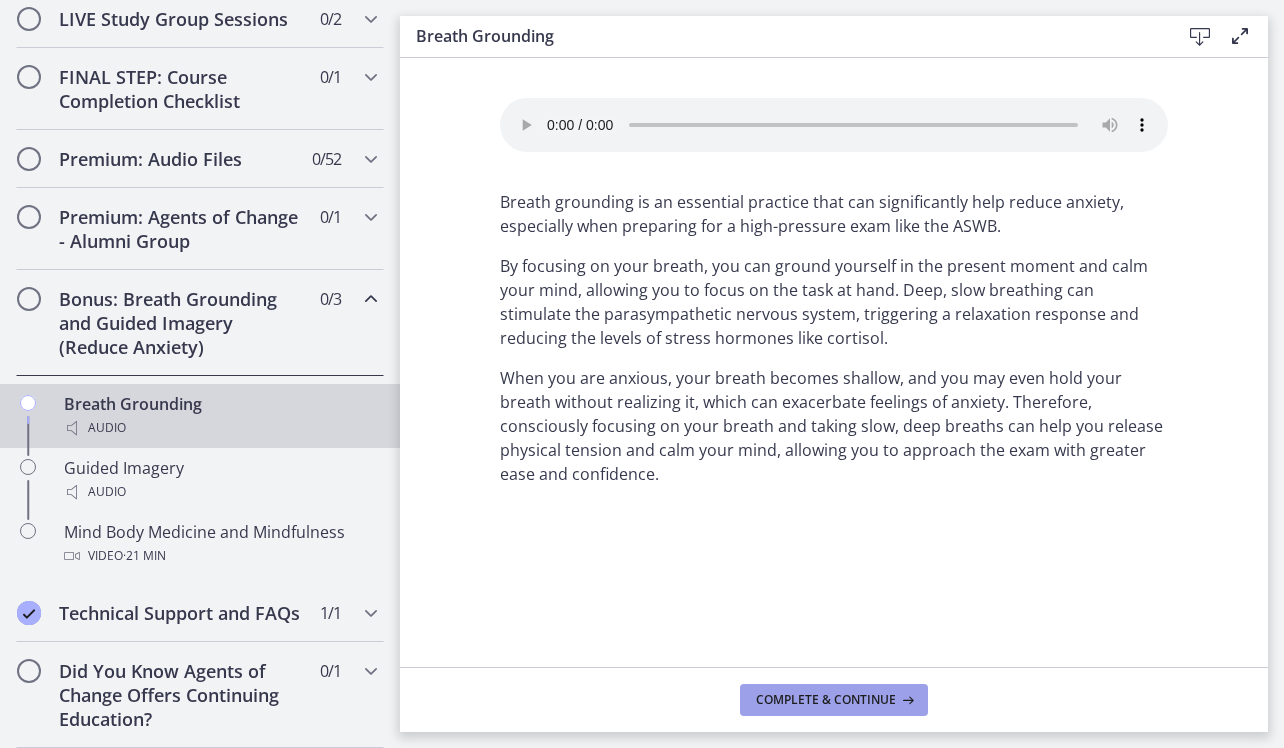click on "Complete & continue" at bounding box center (826, 700) 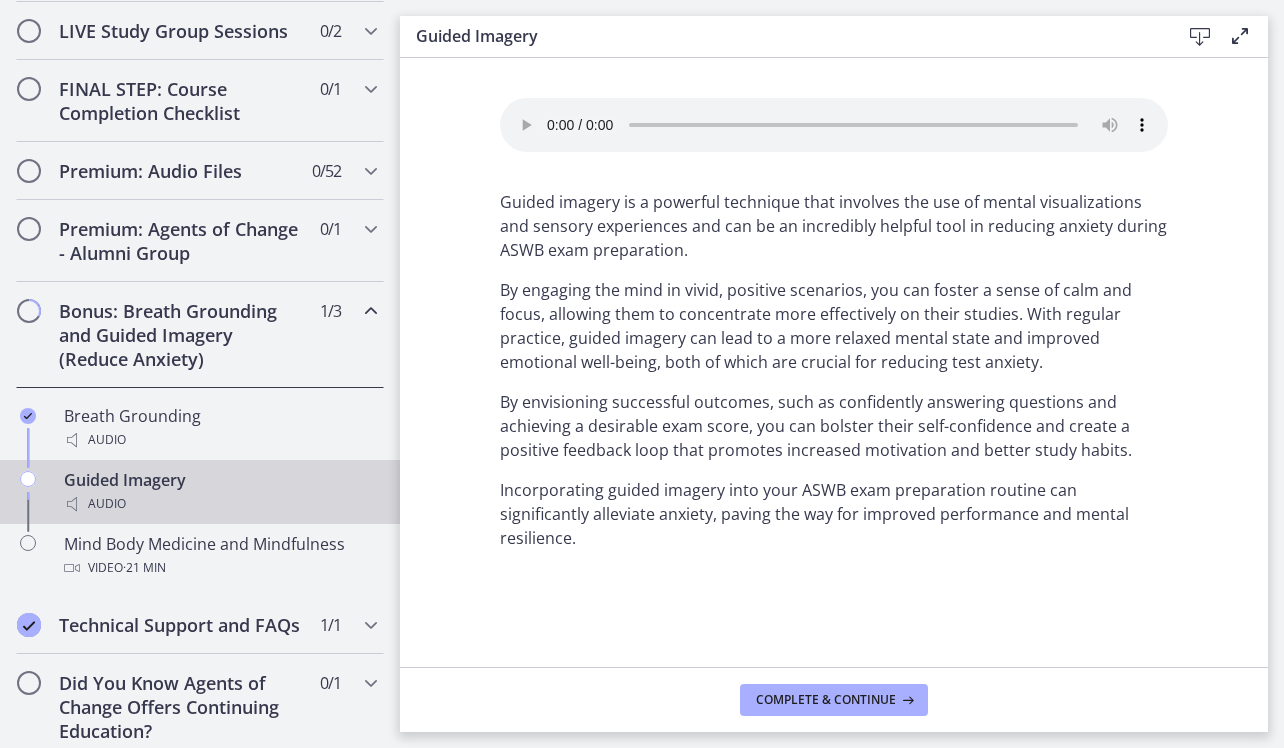 scroll, scrollTop: 1157, scrollLeft: 0, axis: vertical 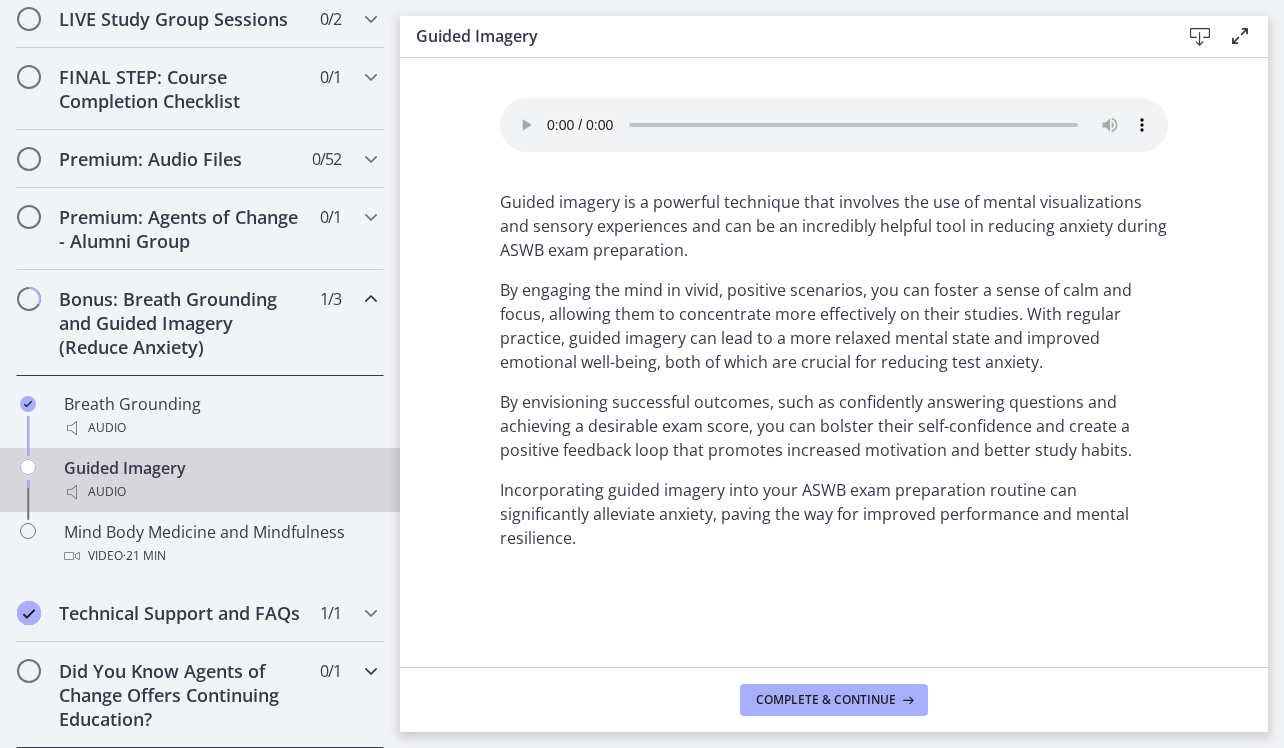 click on "Did You Know Agents of Change Offers Continuing Education?" at bounding box center (181, 695) 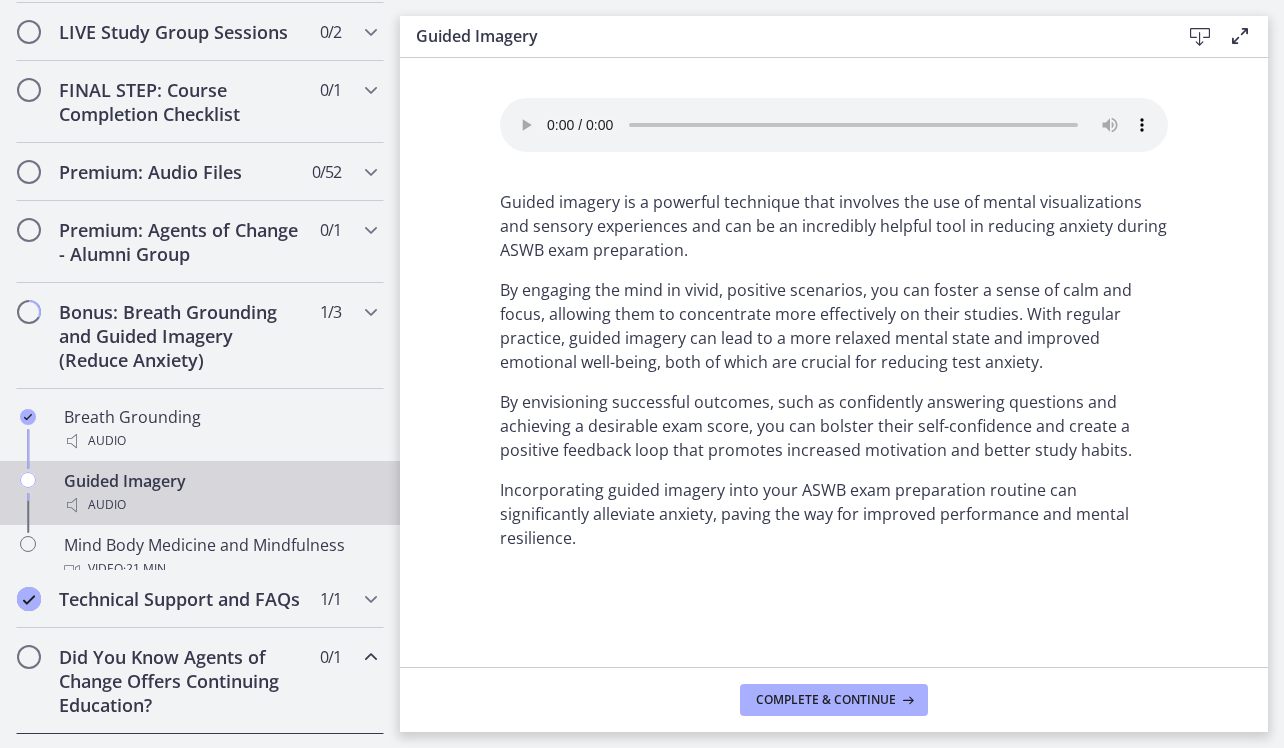 scroll, scrollTop: 1111, scrollLeft: 0, axis: vertical 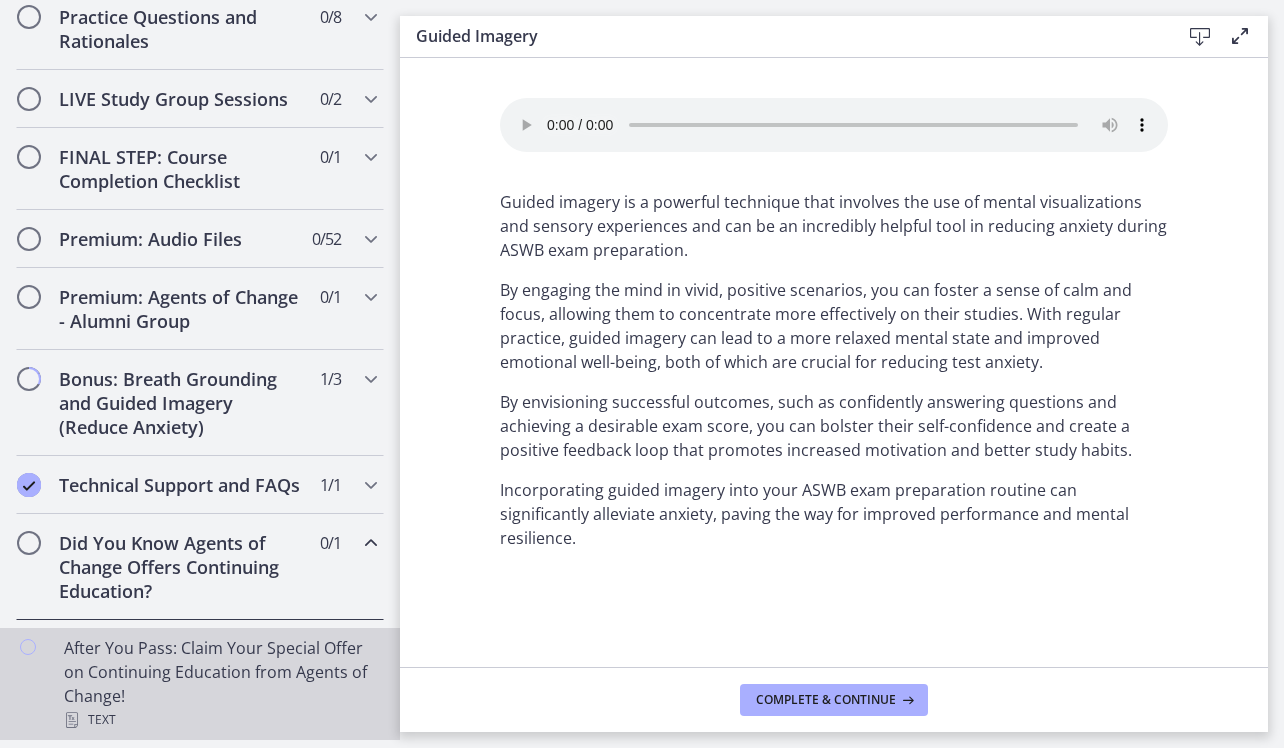 click on "After You Pass: Claim Your Special Offer on Continuing Education from Agents of Change!
Text" at bounding box center [220, 684] 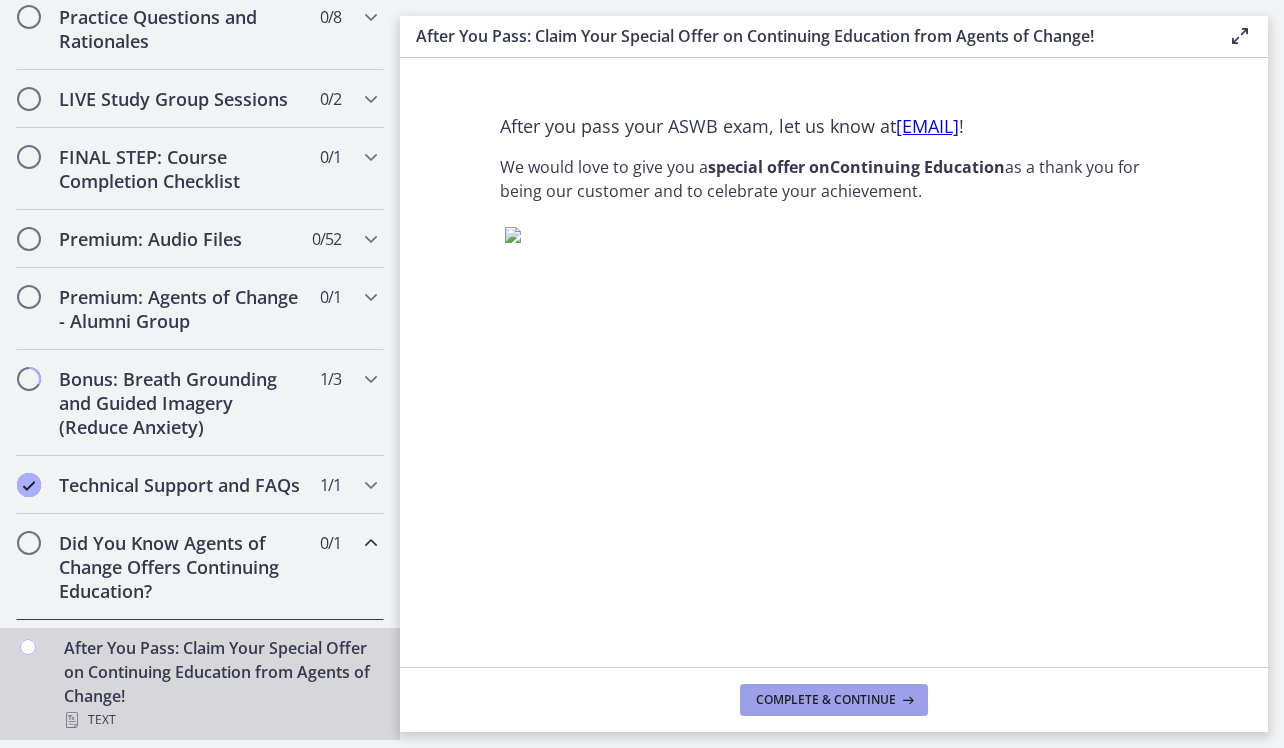 click on "Complete & continue" at bounding box center [826, 700] 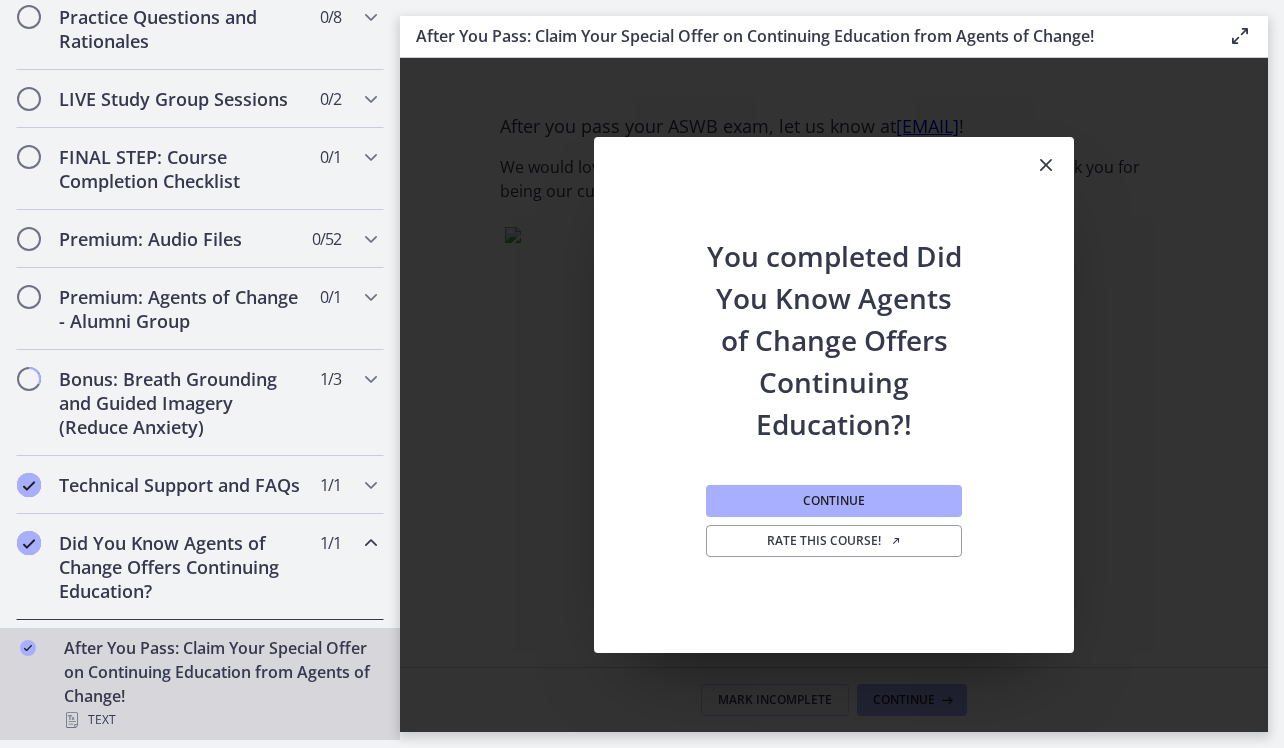 click at bounding box center (1046, 165) 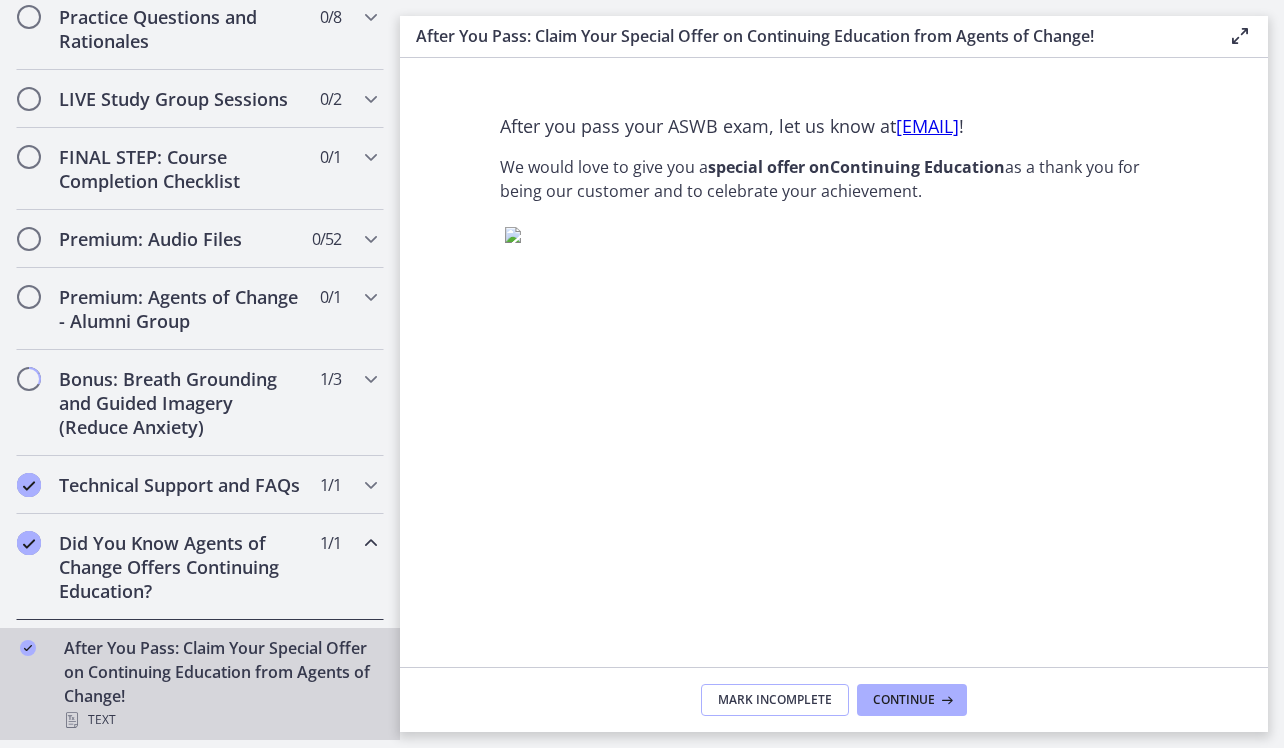 click on "Mark Incomplete" at bounding box center [775, 700] 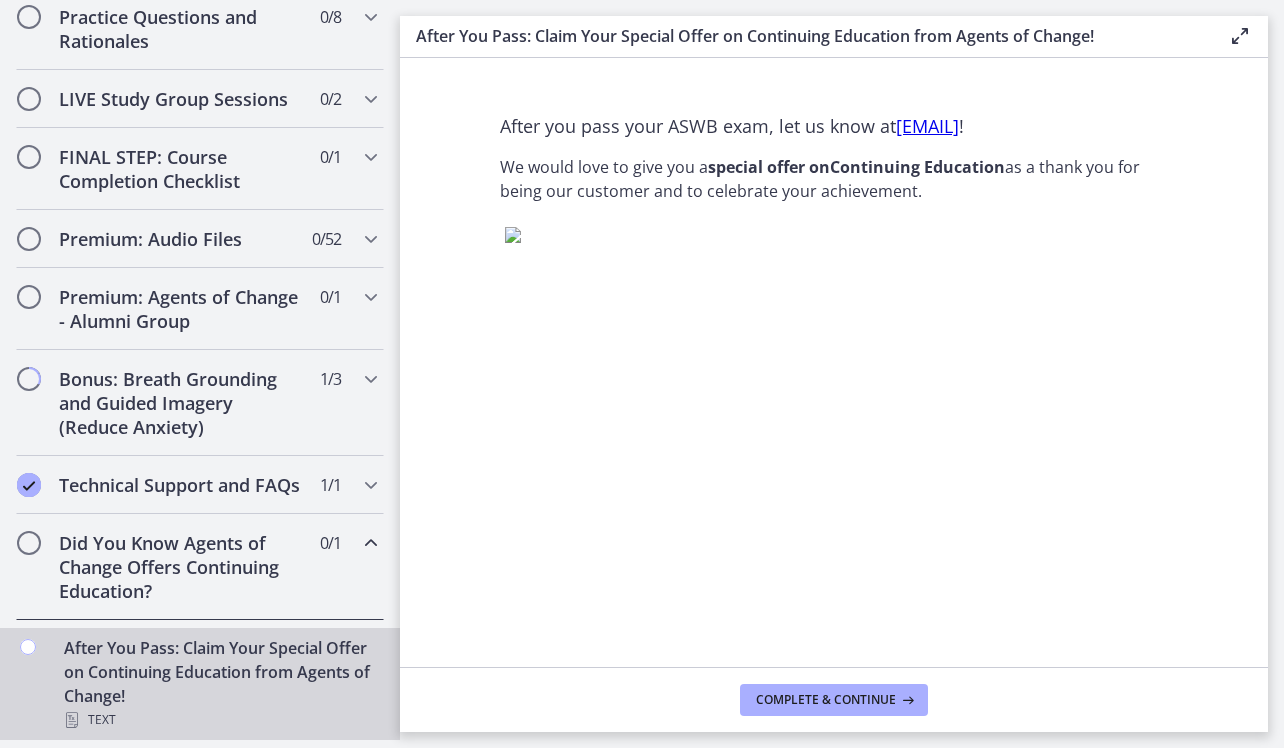 click on "Did You Know Agents of Change Offers Continuing Education?" at bounding box center [181, 567] 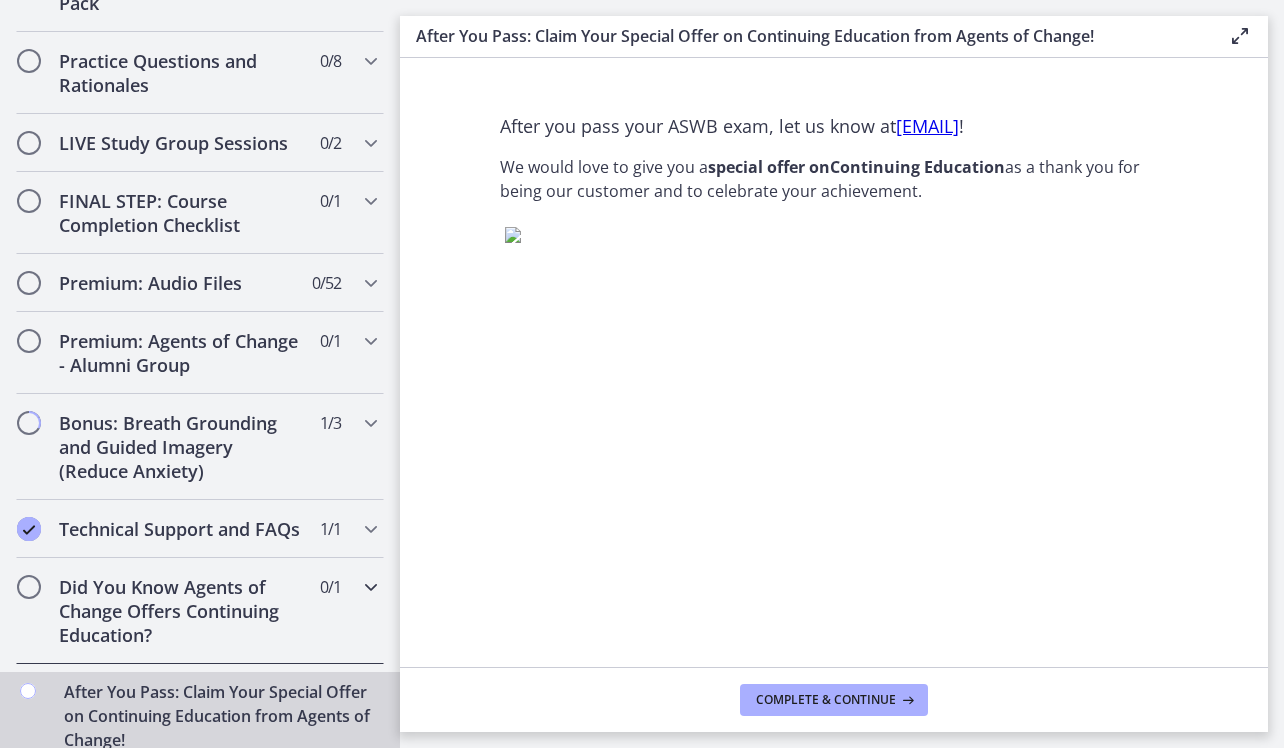 scroll, scrollTop: 983, scrollLeft: 0, axis: vertical 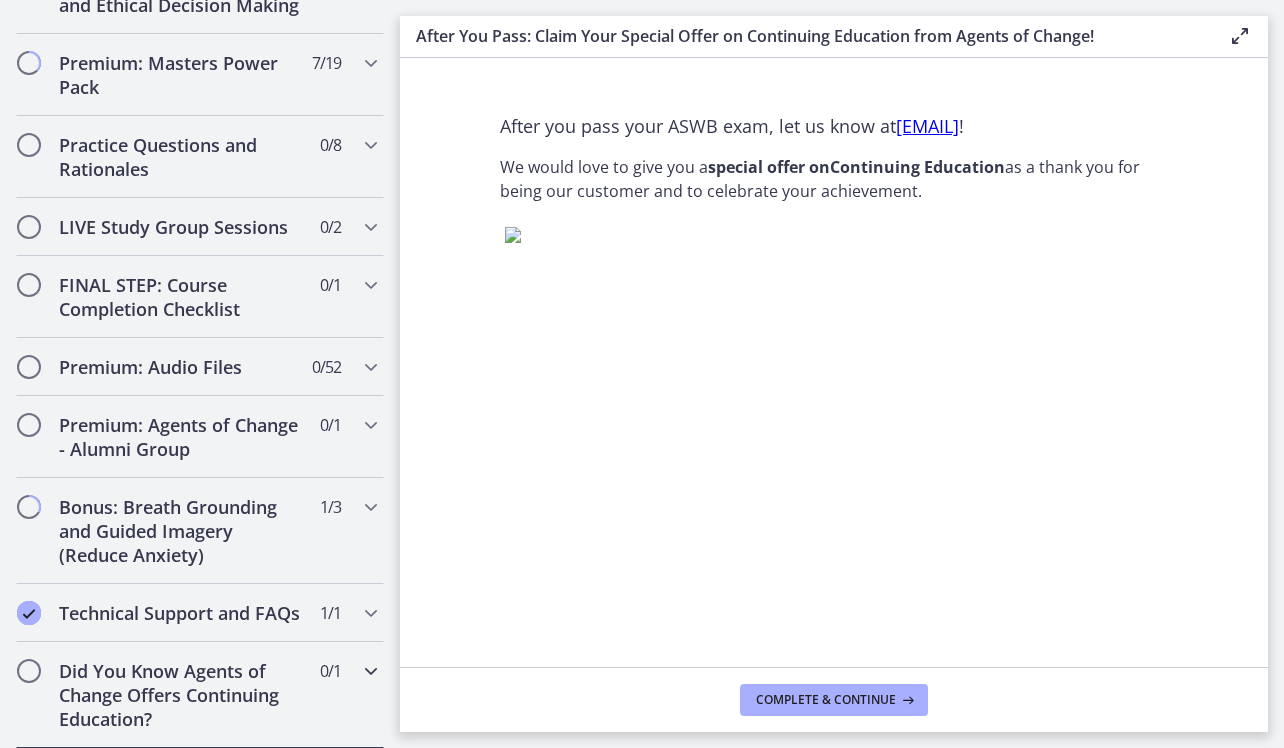 click on "Did You Know Agents of Change Offers Continuing Education?" at bounding box center (181, 695) 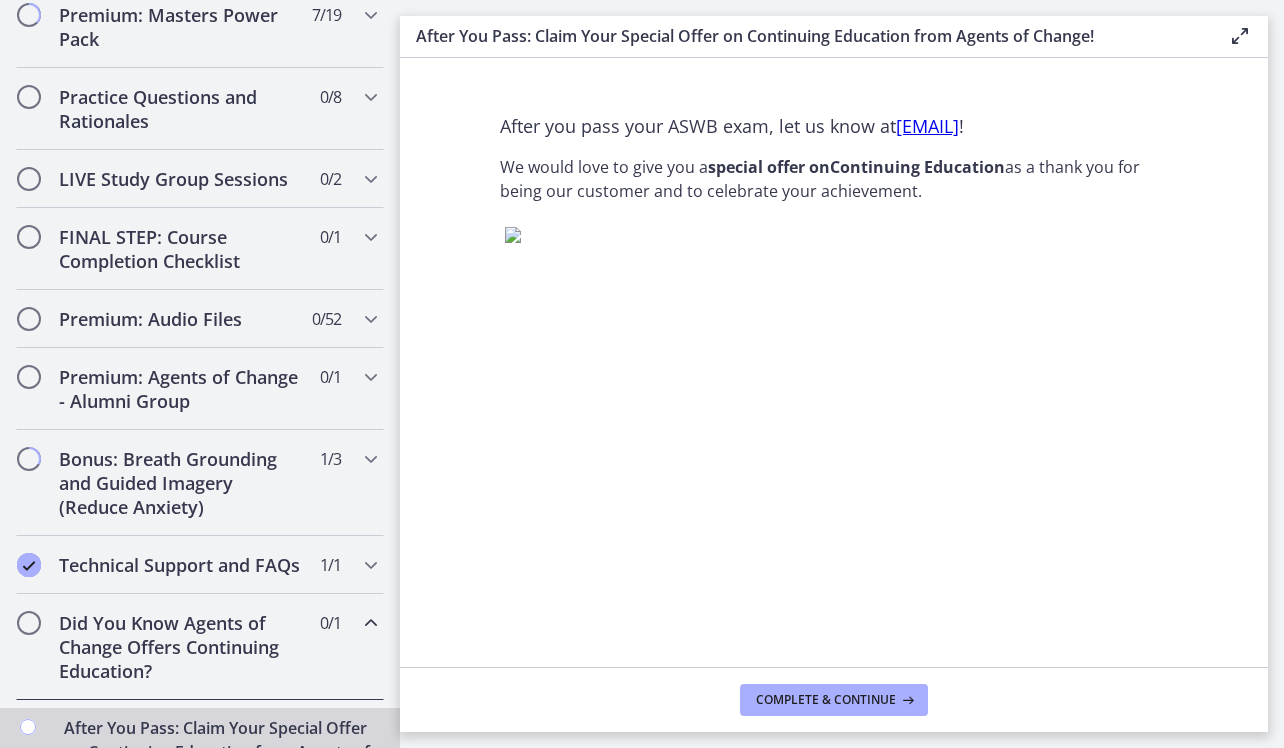 click on "Did You Know Agents of Change Offers Continuing Education?" at bounding box center (181, 647) 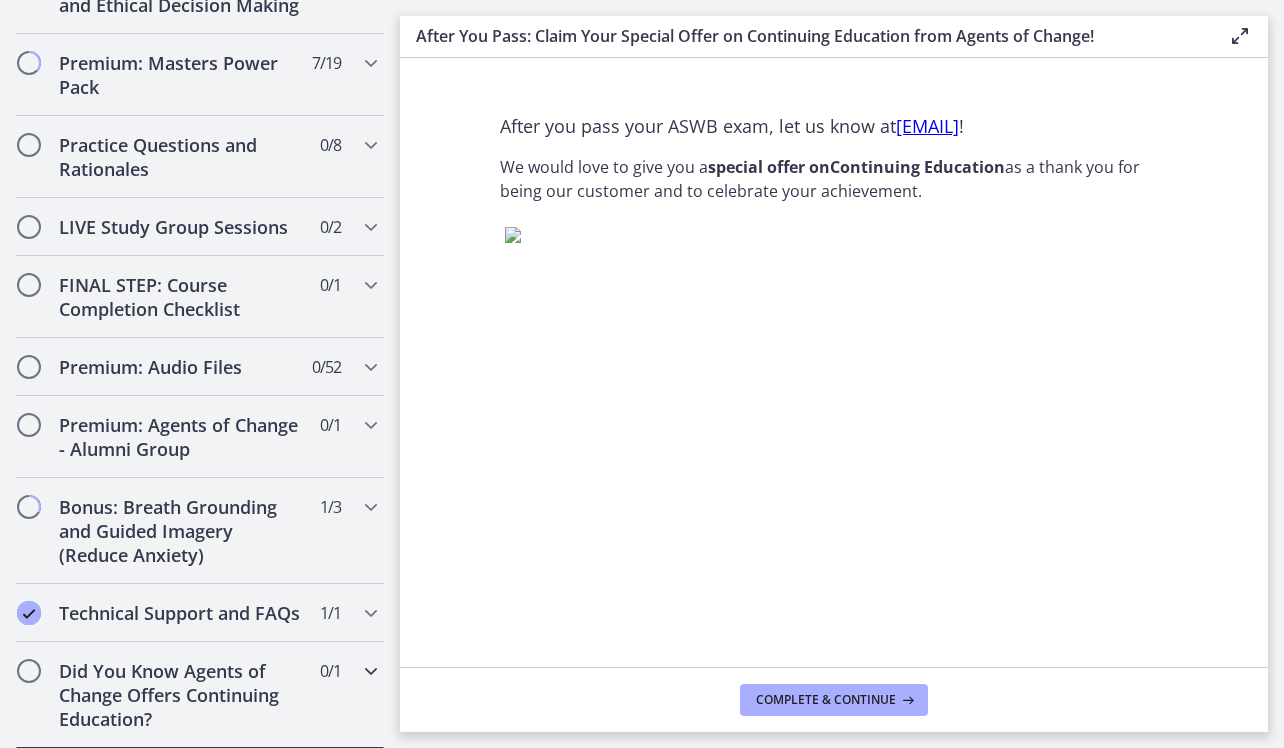 click on "Did You Know Agents of Change Offers Continuing Education?" at bounding box center [181, 695] 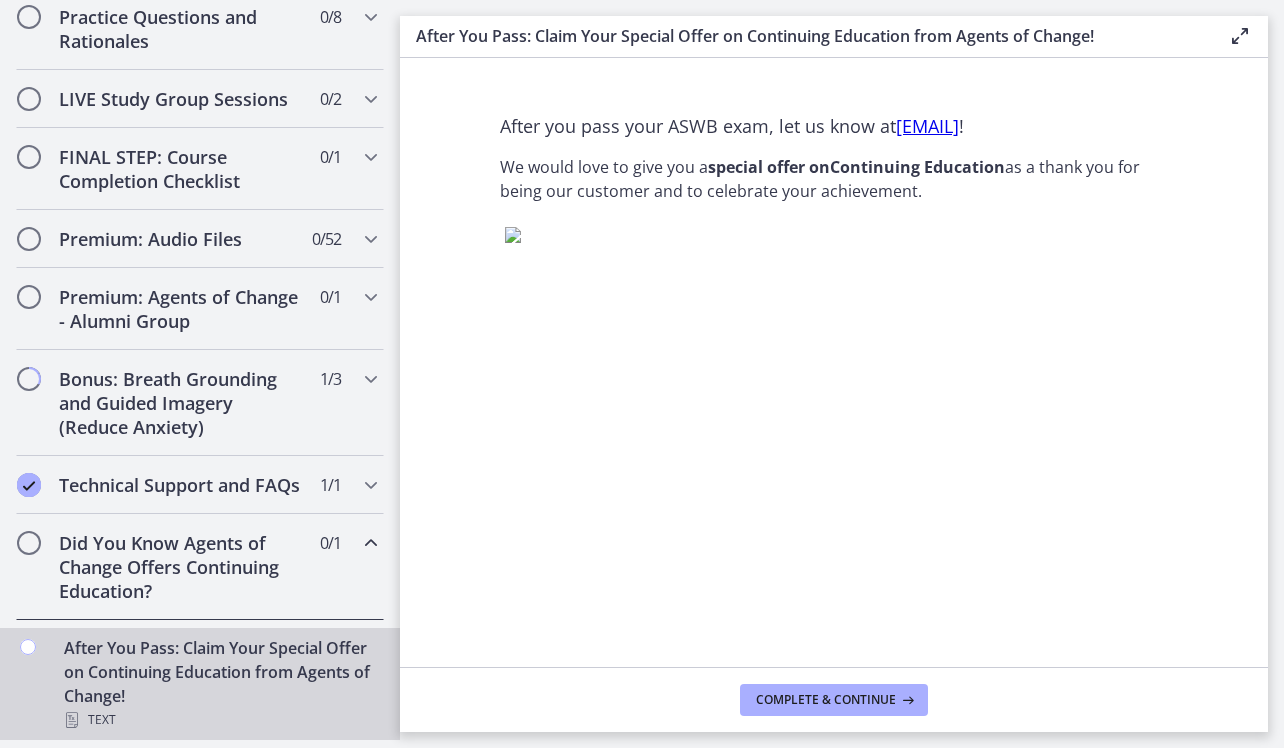 scroll, scrollTop: 1046, scrollLeft: 0, axis: vertical 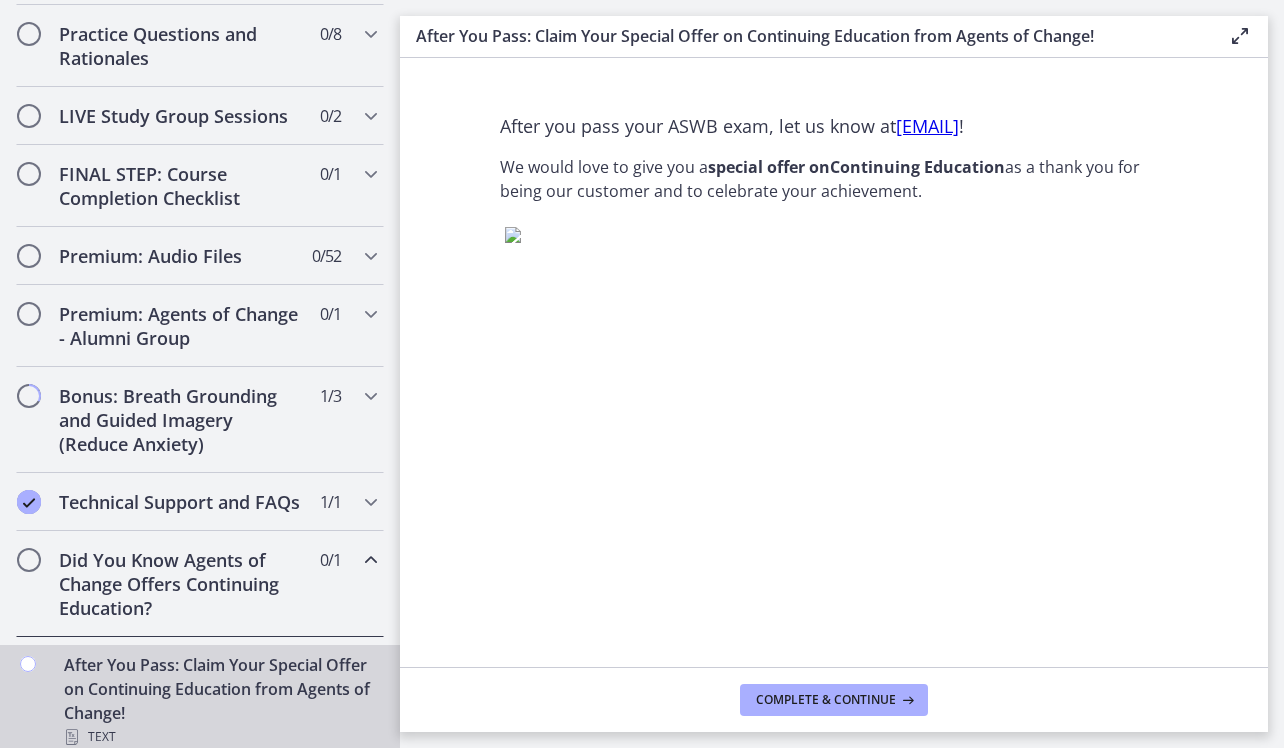 click on "Did You Know Agents of Change Offers Continuing Education?" at bounding box center [181, 584] 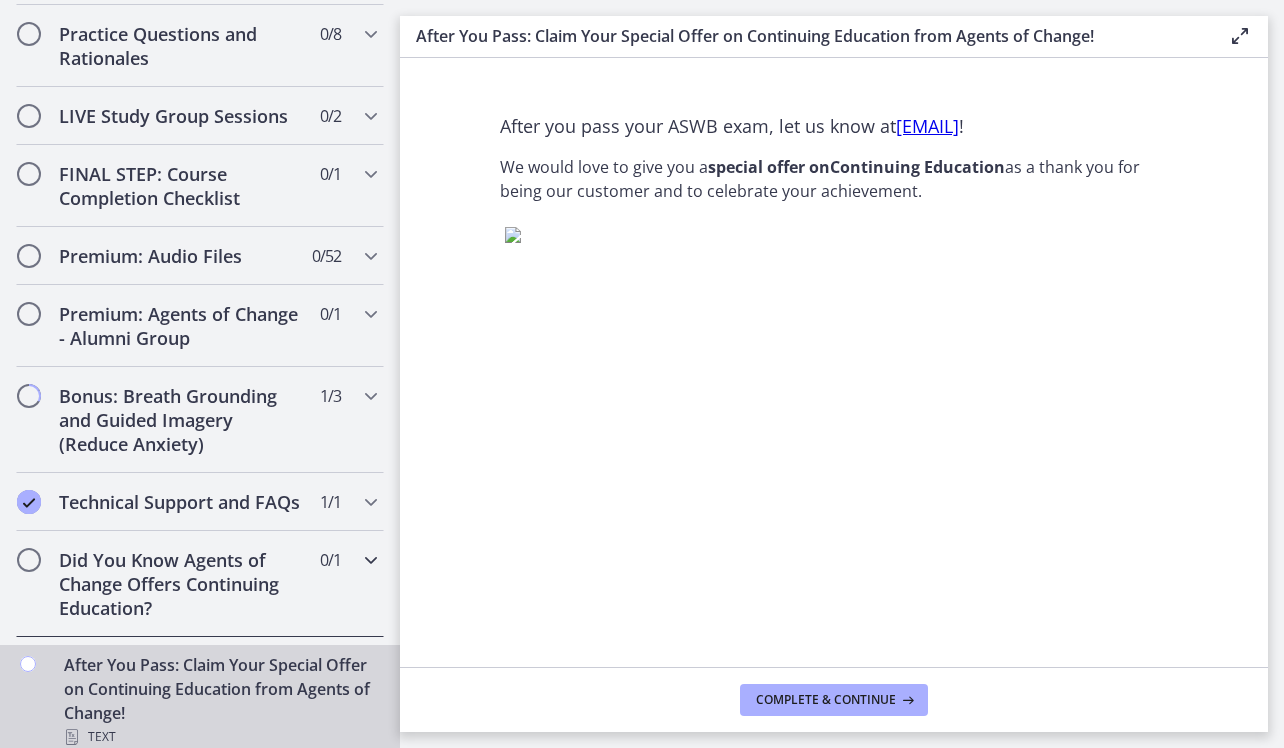 scroll, scrollTop: 983, scrollLeft: 0, axis: vertical 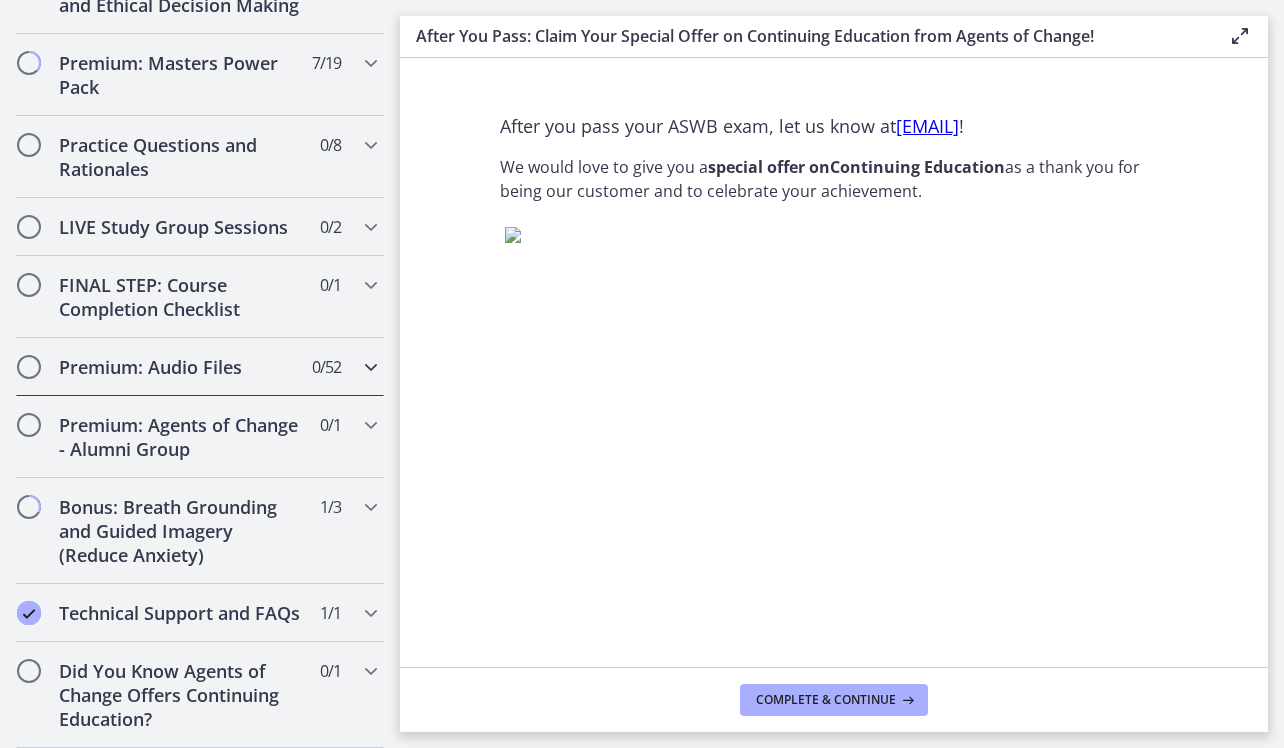 click on "Premium: Audio Files" at bounding box center [181, 367] 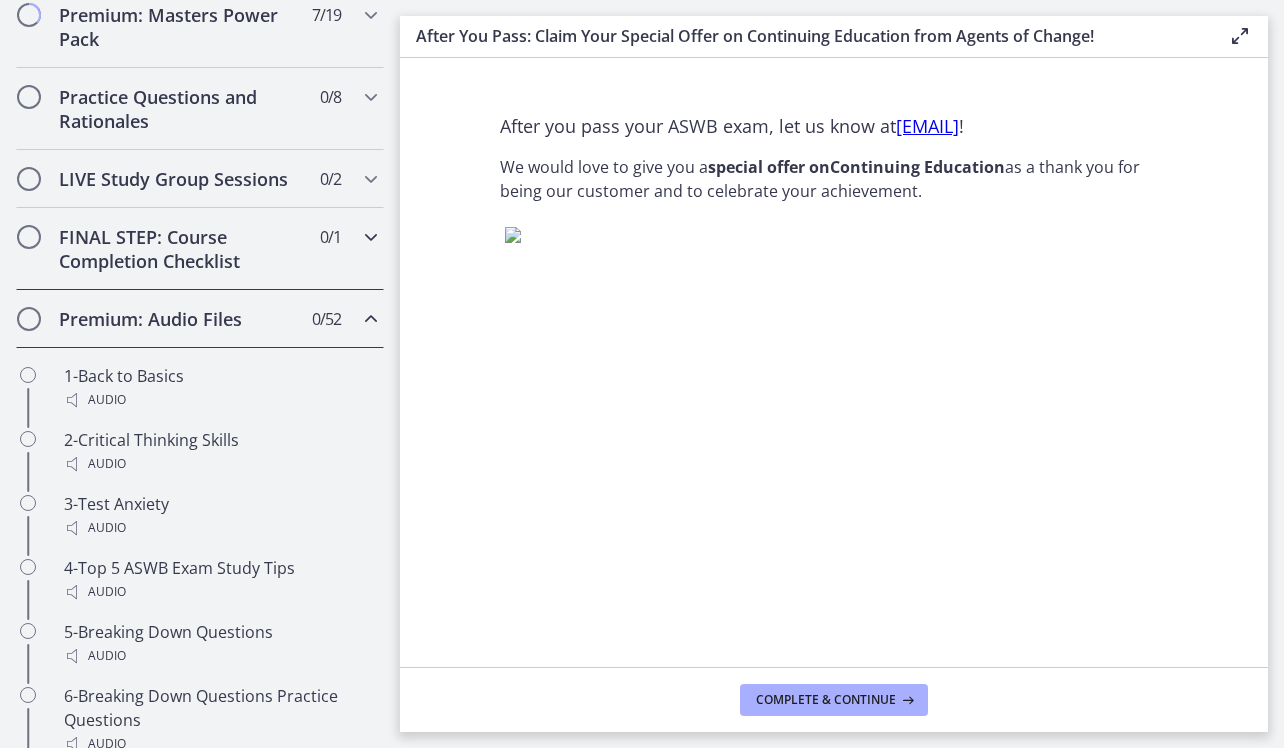scroll, scrollTop: 988, scrollLeft: 0, axis: vertical 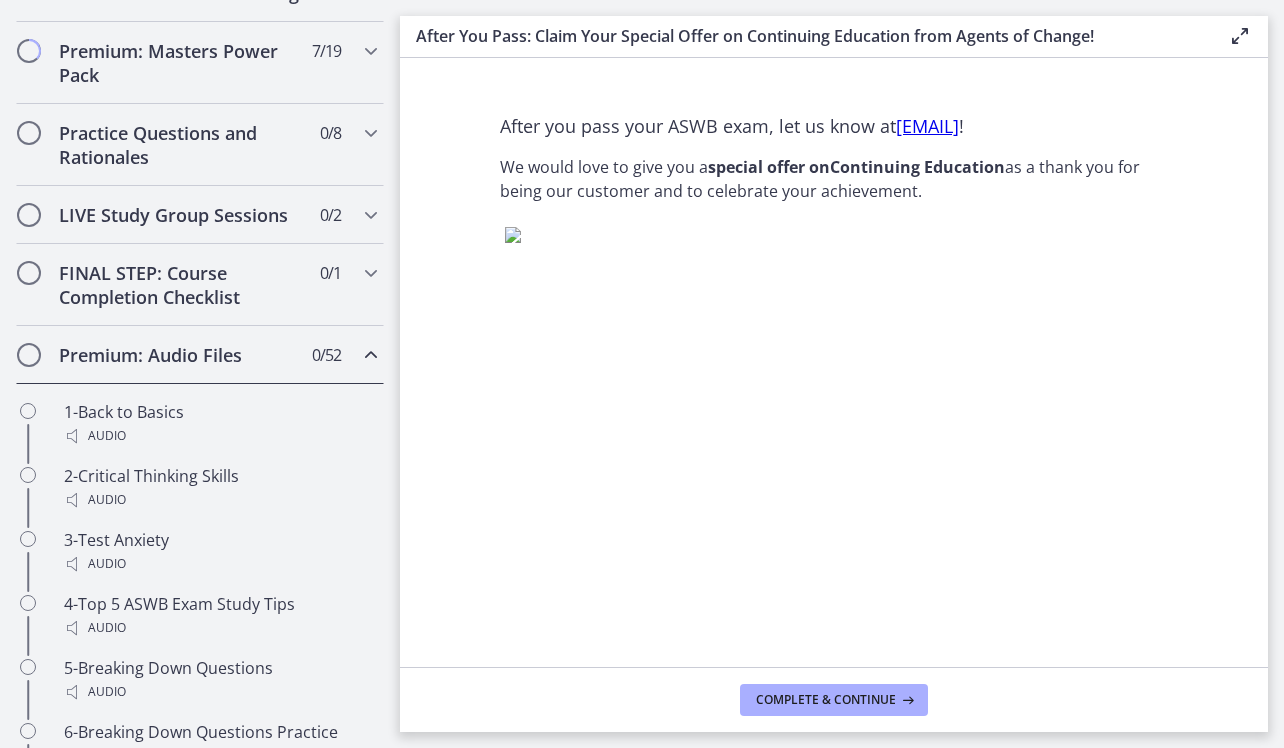 click on "Premium: Audio Files
0  /  52
Completed" at bounding box center (200, 355) 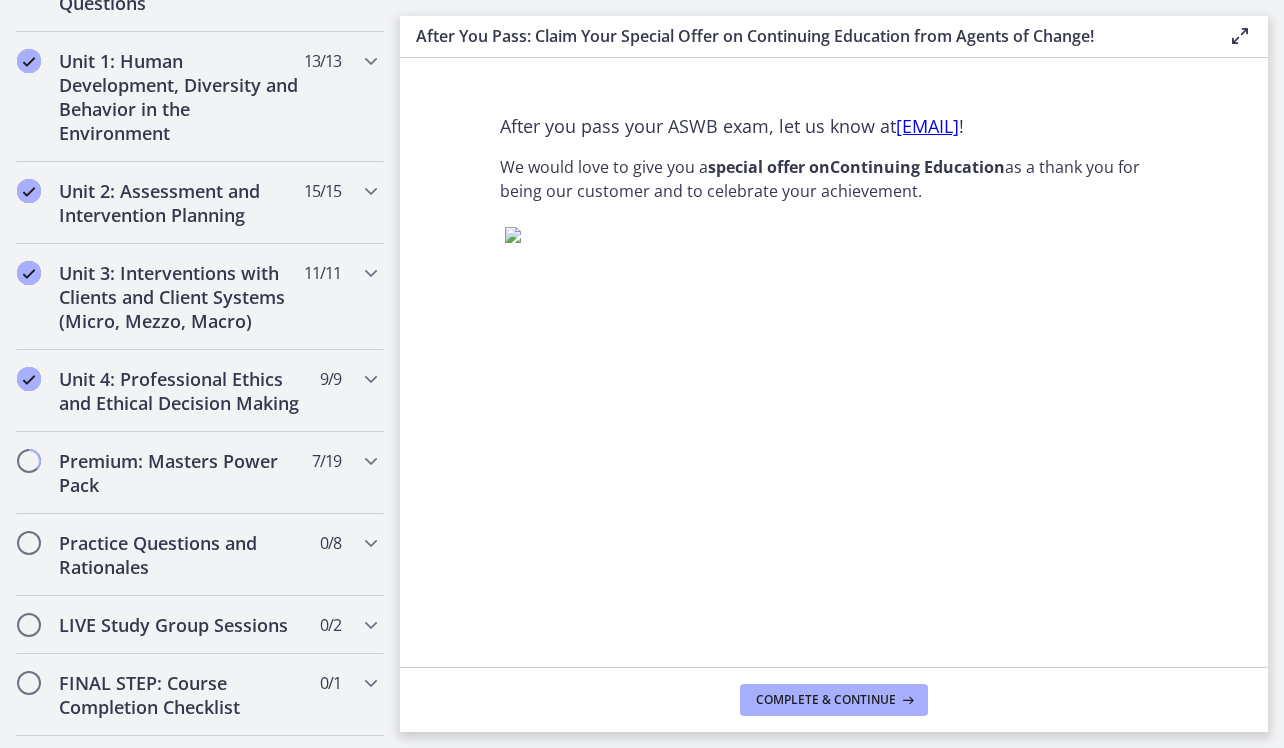 scroll, scrollTop: 541, scrollLeft: 0, axis: vertical 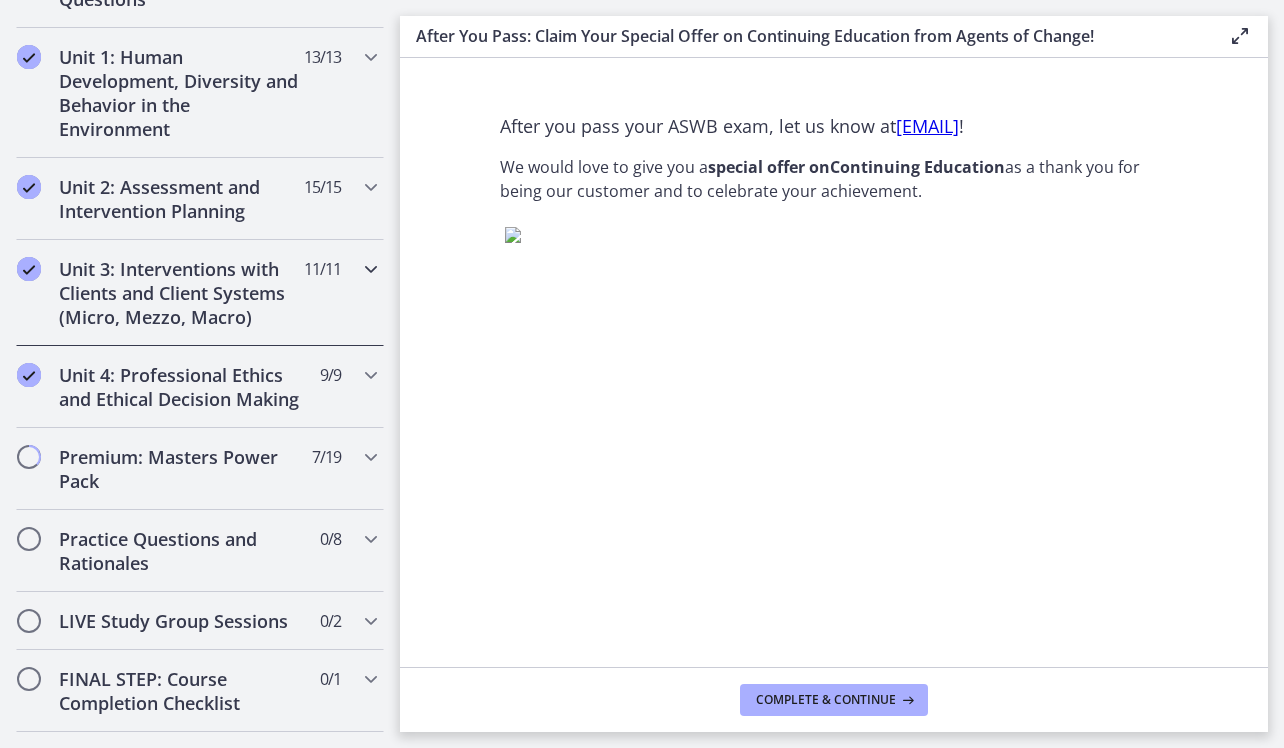 click on "Unit 3: Interventions with Clients and Client Systems (Micro, Mezzo, Macro)" at bounding box center (181, 293) 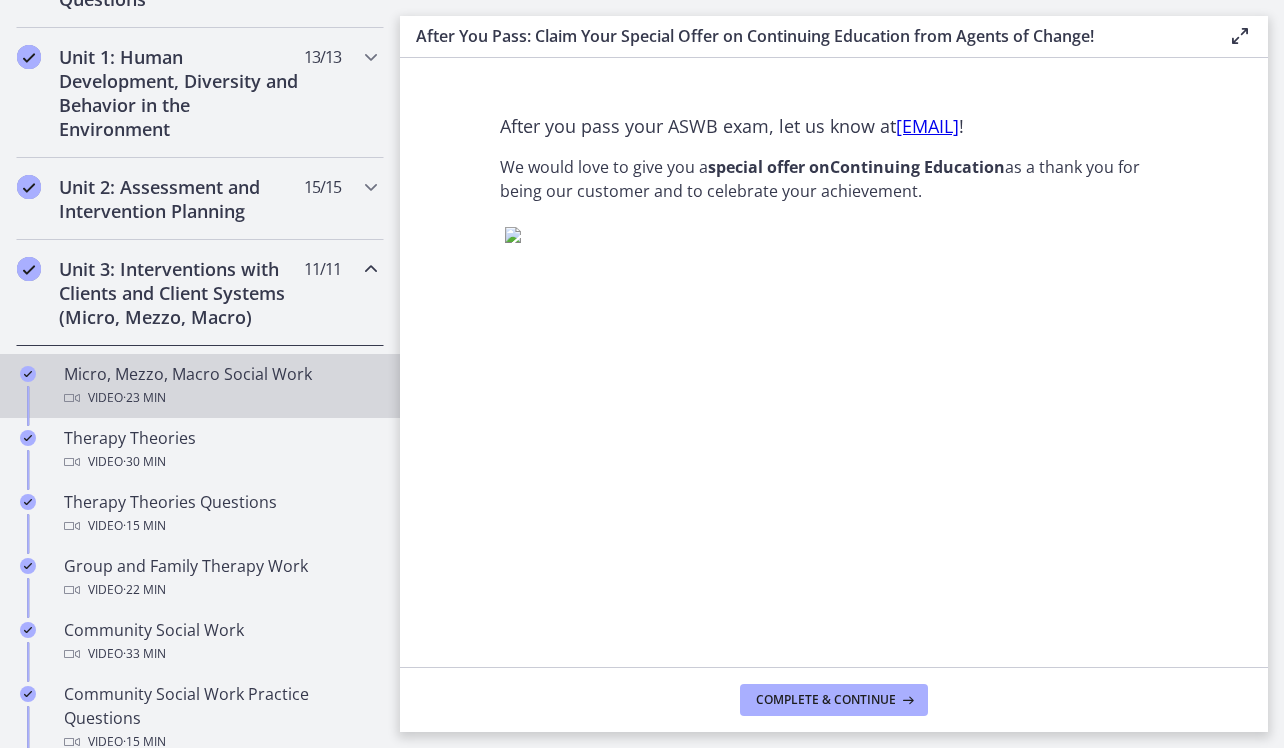 click on "Micro, Mezzo, Macro Social Work
Video
·  23 min" at bounding box center (220, 386) 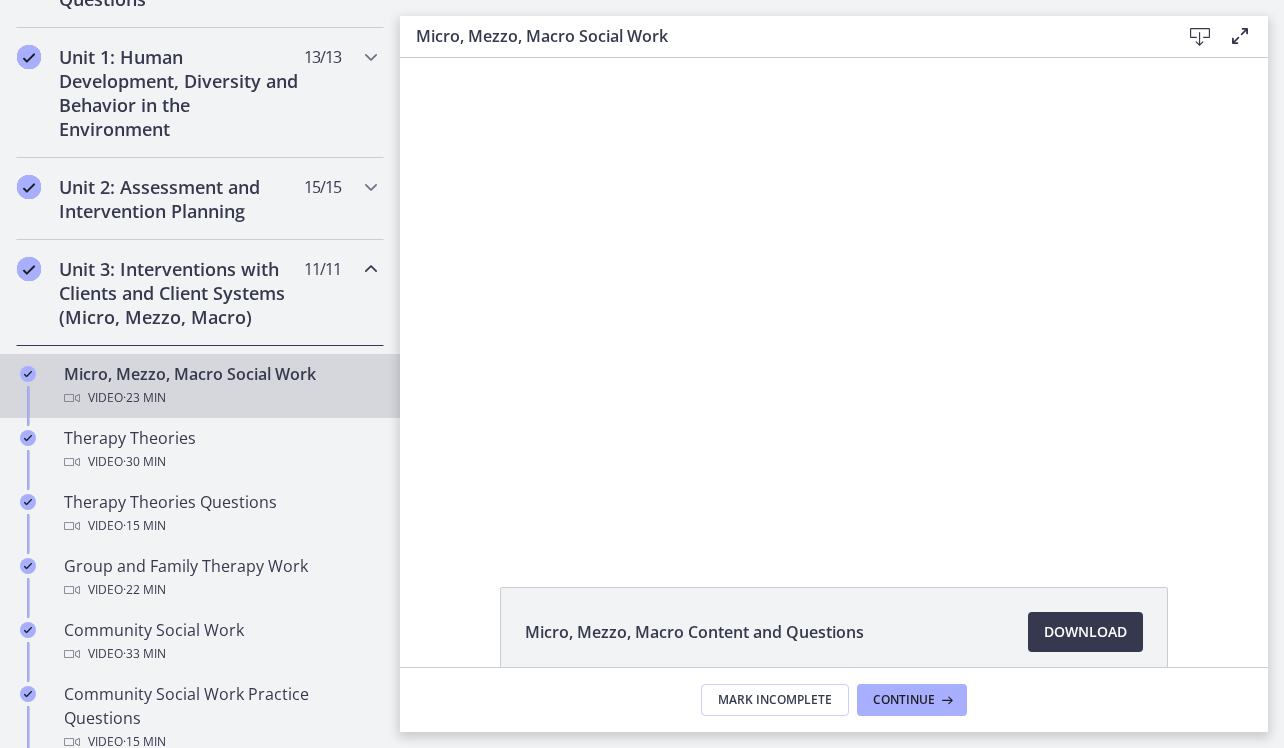 scroll, scrollTop: 0, scrollLeft: 0, axis: both 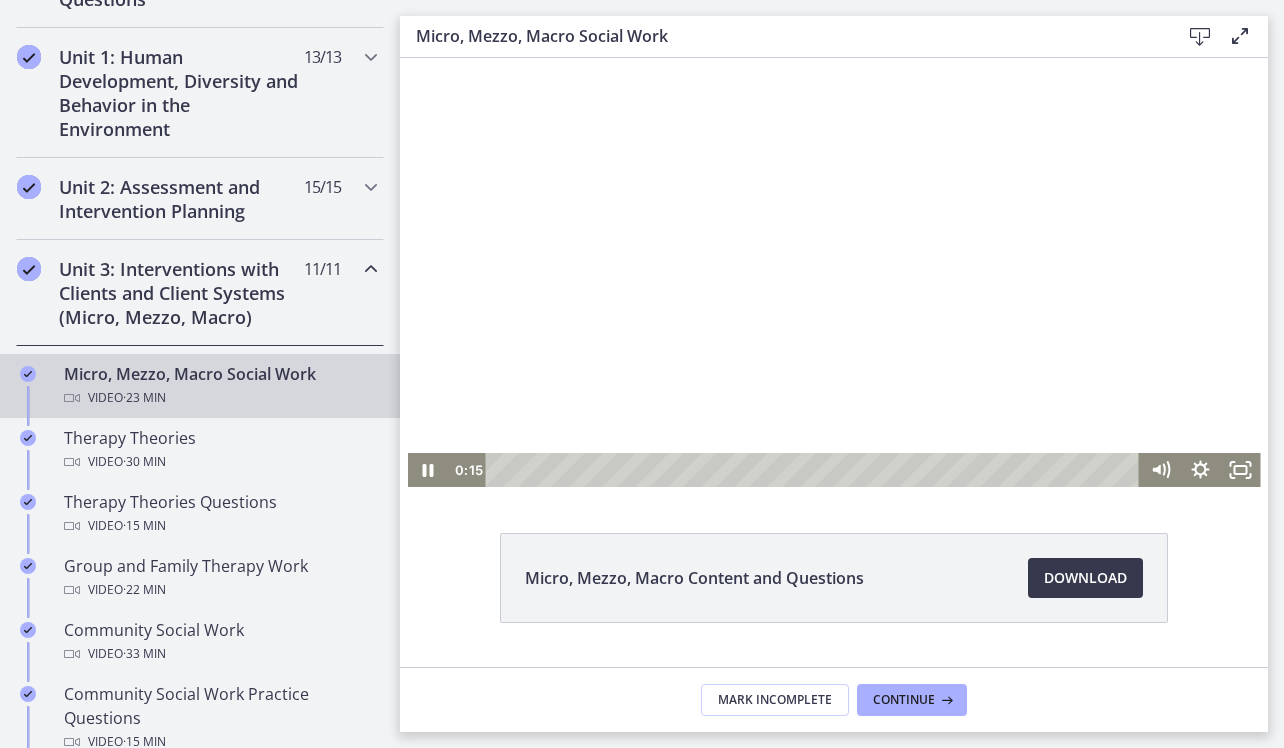 click at bounding box center [834, 272] 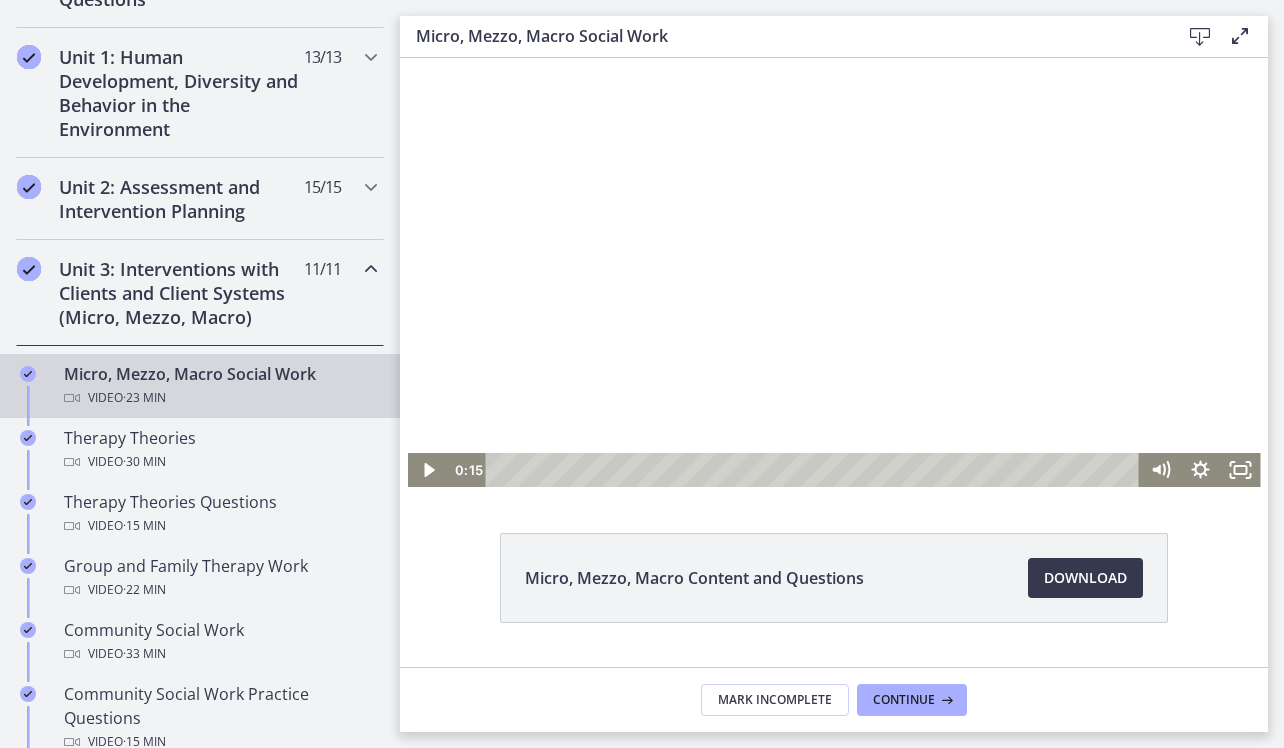 click at bounding box center (834, 272) 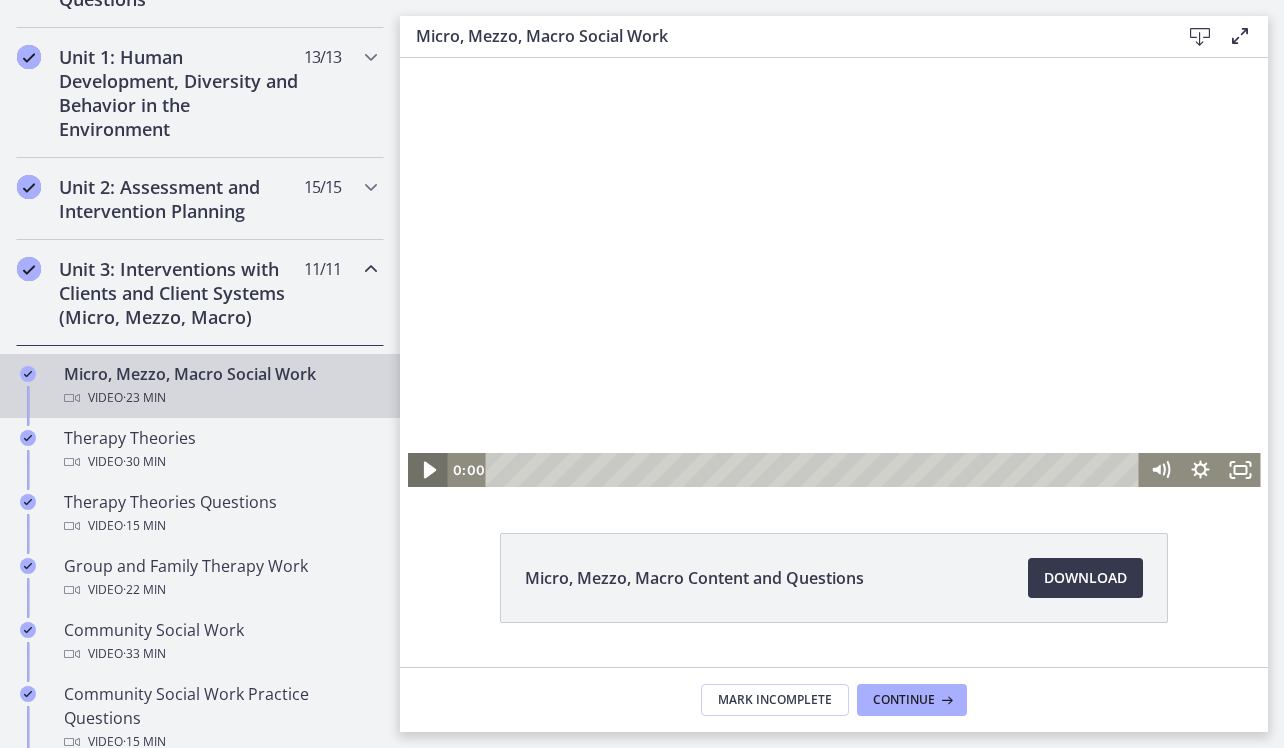 click 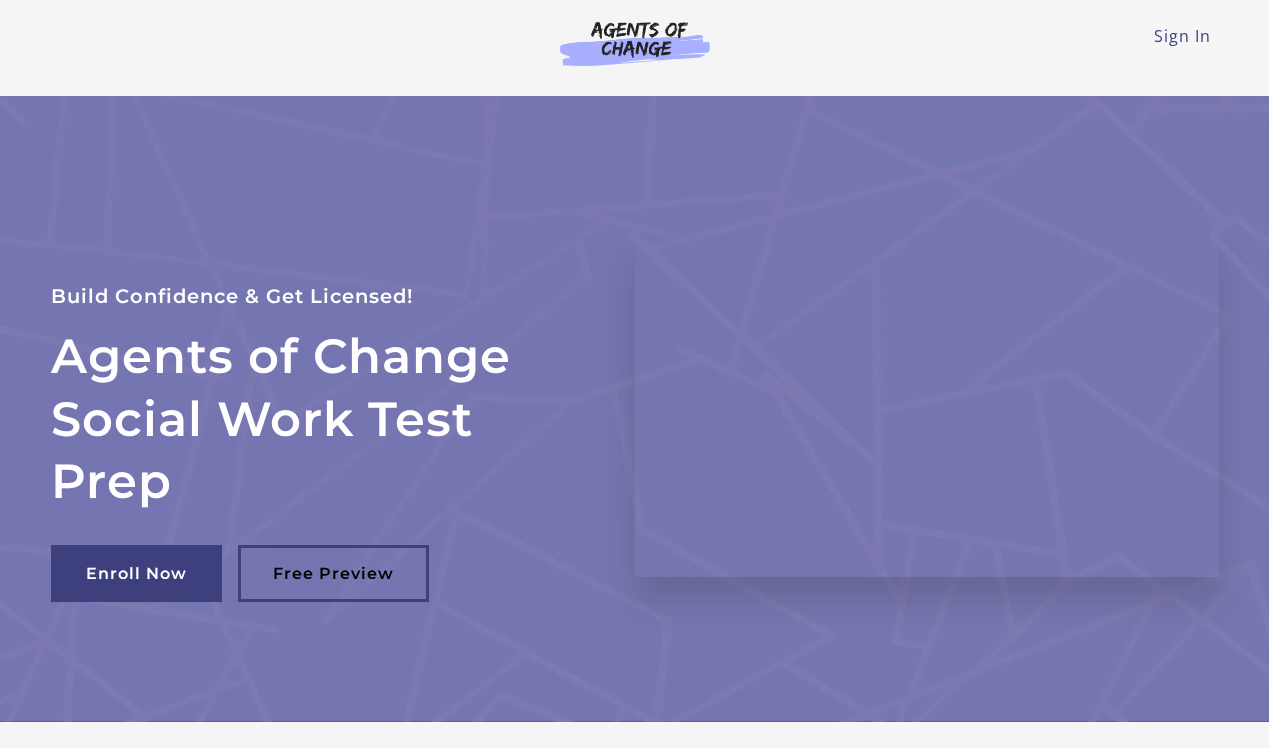 scroll, scrollTop: 0, scrollLeft: 0, axis: both 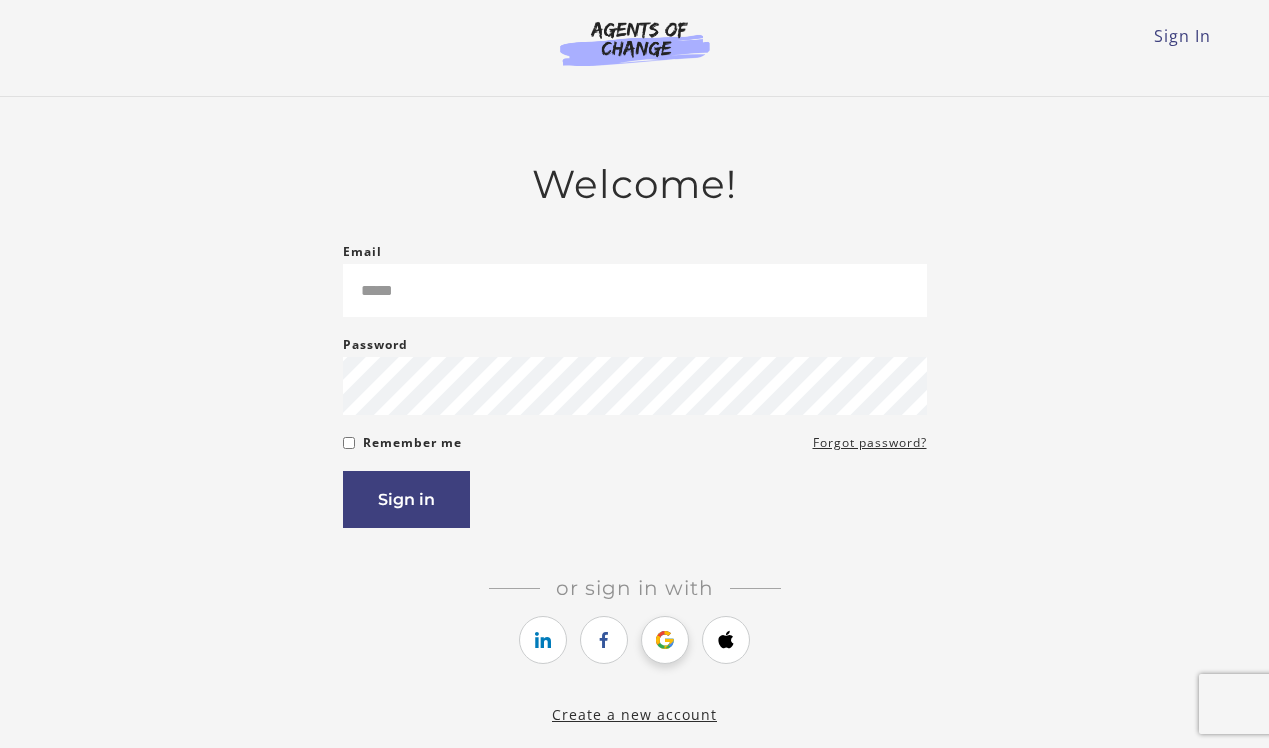 click at bounding box center [665, 640] 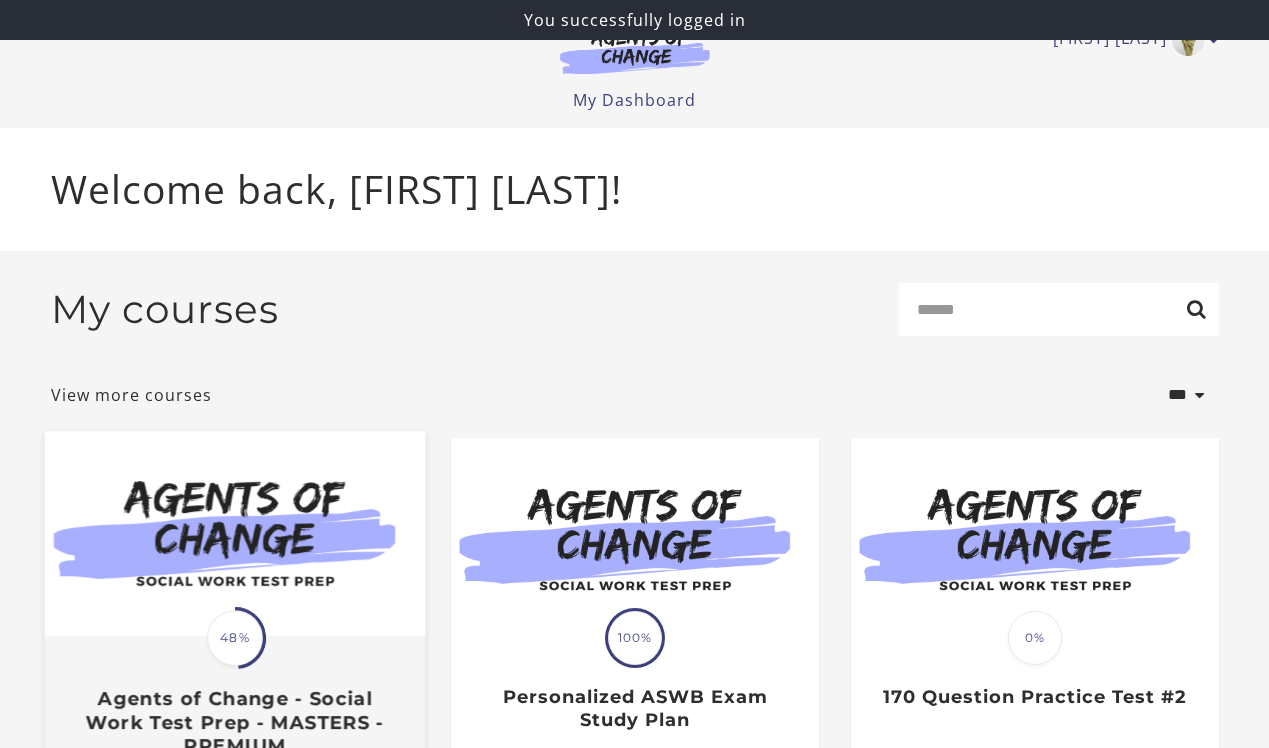 scroll, scrollTop: 0, scrollLeft: 0, axis: both 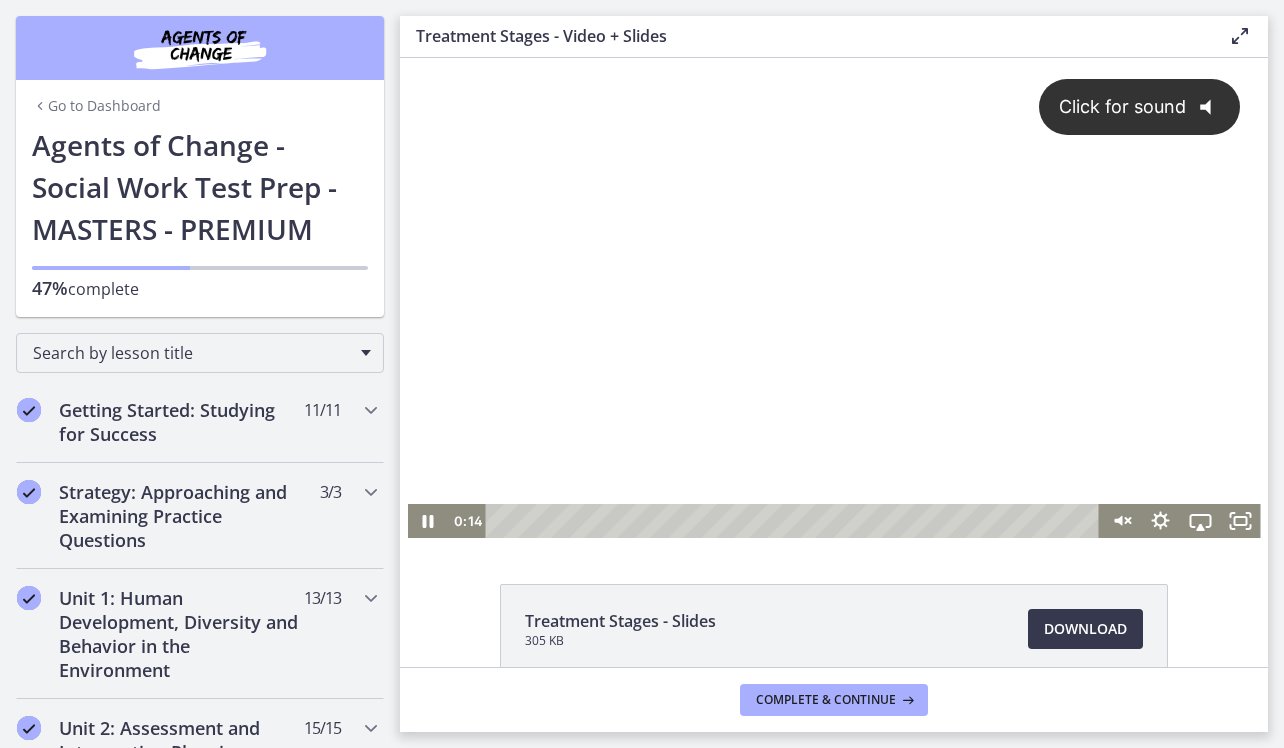 click on "Click for sound
@keyframes VOLUME_SMALL_WAVE_FLASH {
0% { opacity: 0; }
33% { opacity: 1; }
66% { opacity: 1; }
100% { opacity: 0; }
}
@keyframes VOLUME_LARGE_WAVE_FLASH {
0% { opacity: 0; }
33% { opacity: 1; }
66% { opacity: 1; }
100% { opacity: 0; }
}
.volume__small-wave {
animation: VOLUME_SMALL_WAVE_FLASH 2s infinite;
opacity: 0;
}
.volume__large-wave {
animation: VOLUME_LARGE_WAVE_FLASH 2s infinite .3s;
opacity: 0;
}" at bounding box center [834, 281] 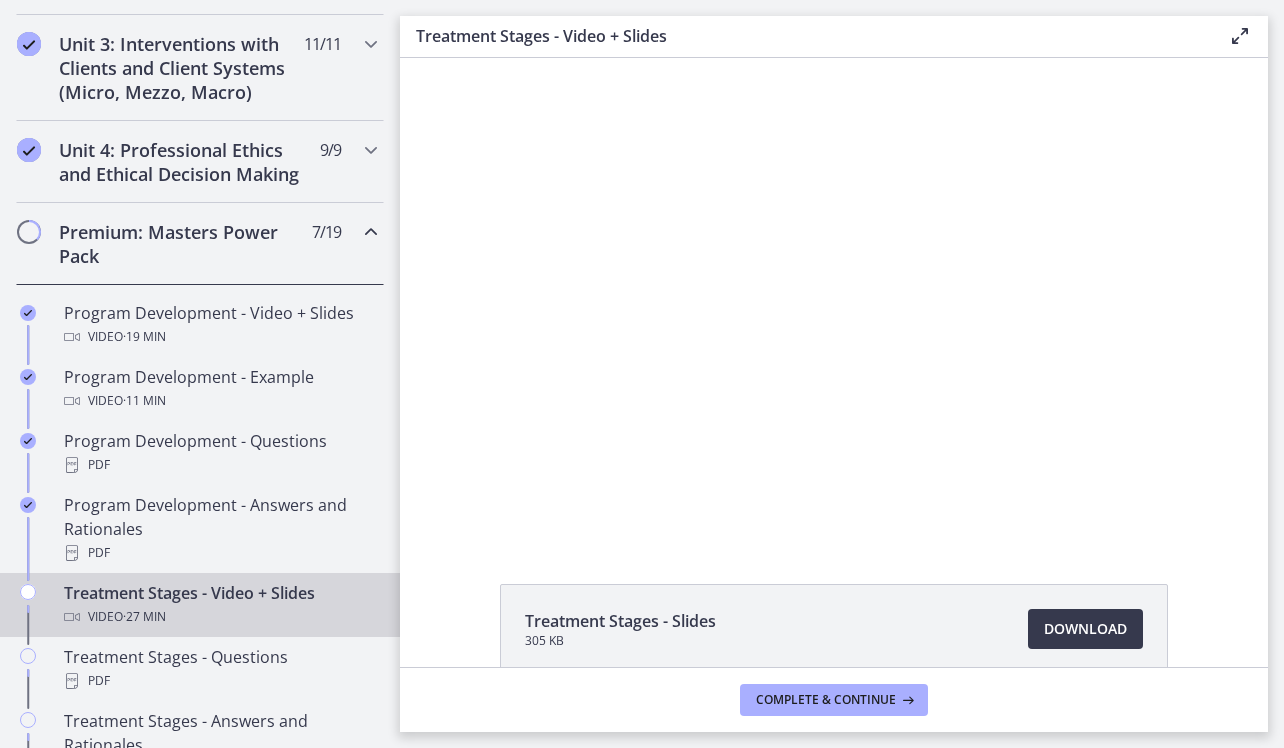 scroll, scrollTop: 852, scrollLeft: 0, axis: vertical 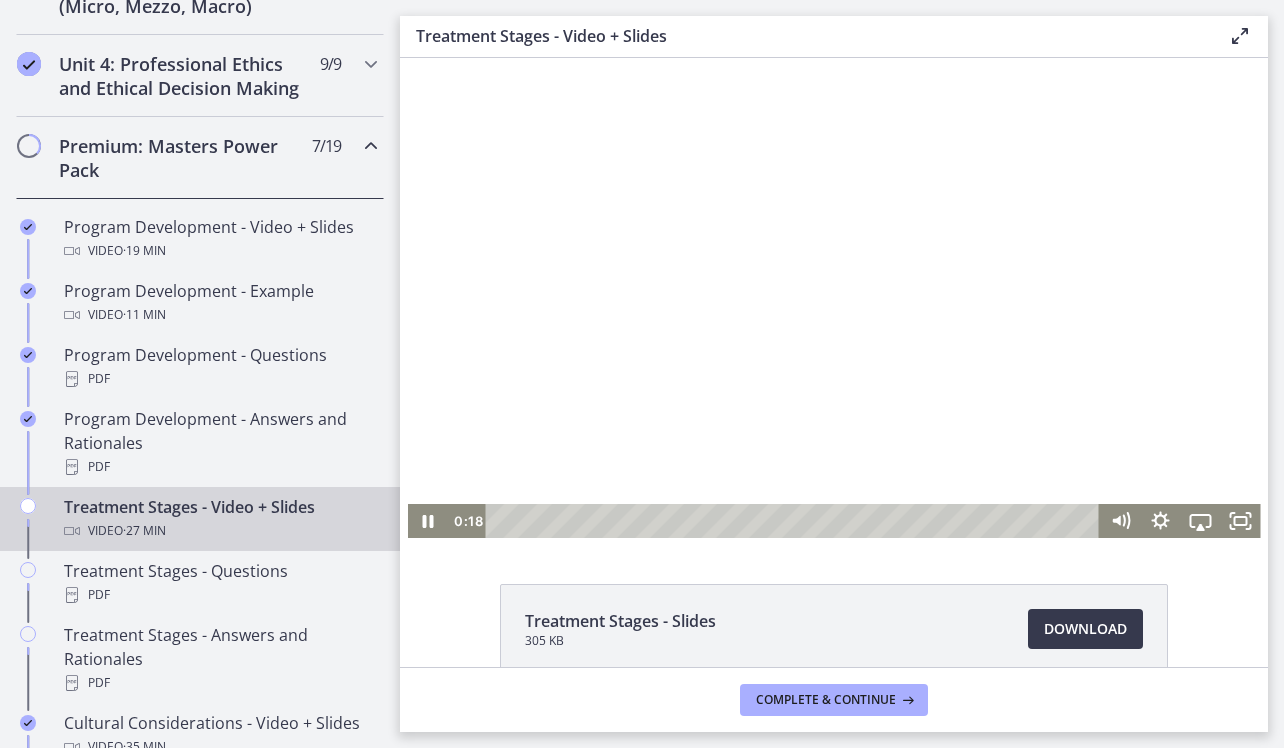 click at bounding box center (834, 298) 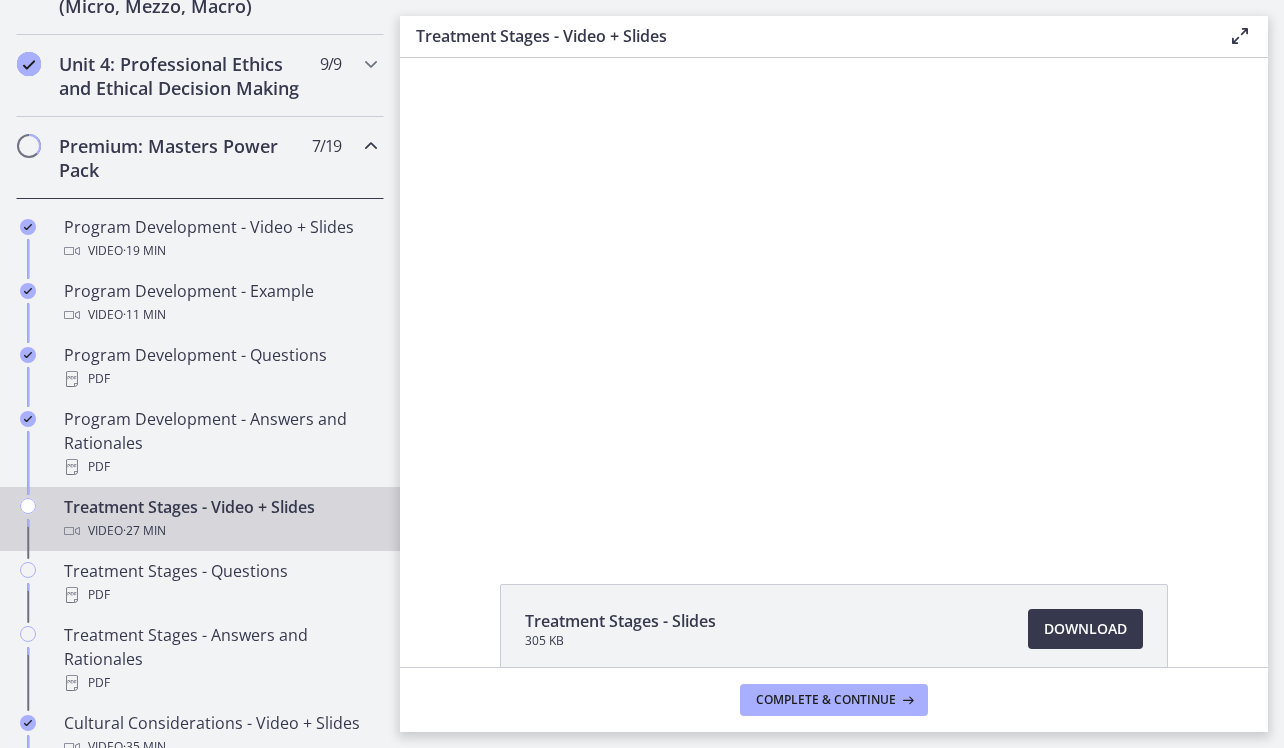 click at bounding box center [371, 146] 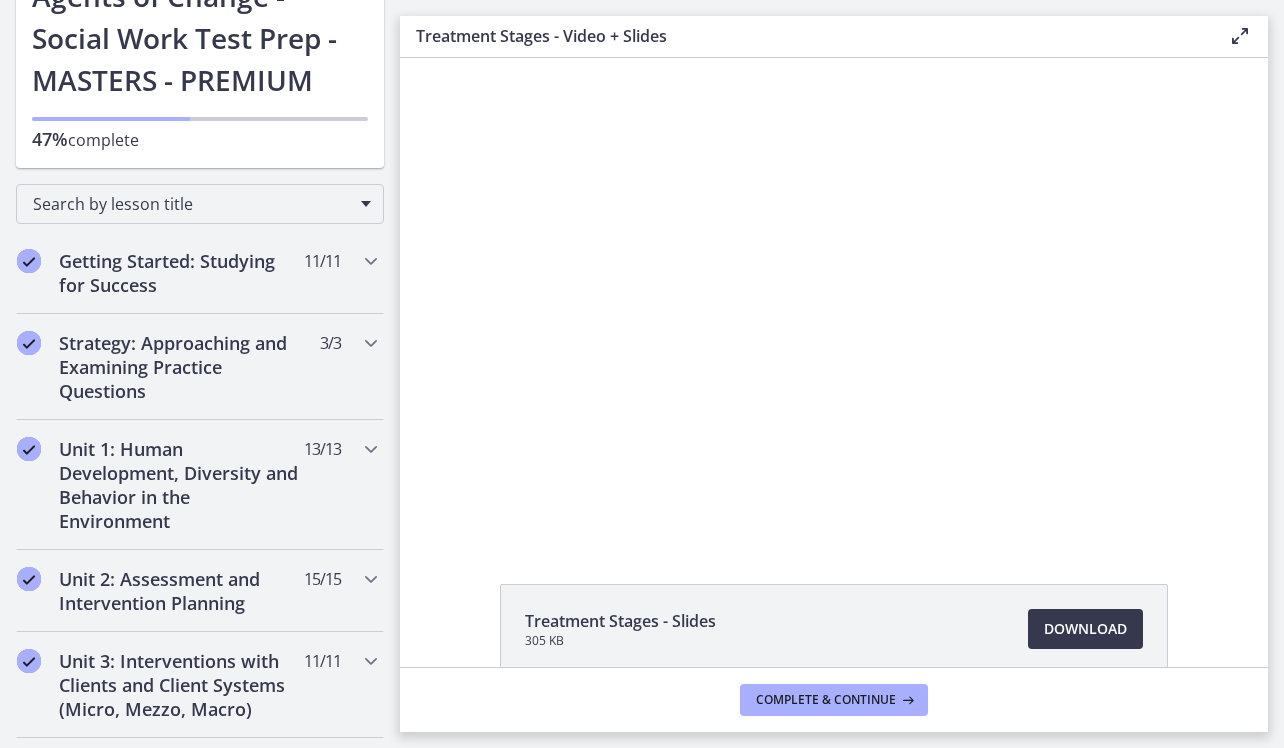 scroll, scrollTop: 144, scrollLeft: 0, axis: vertical 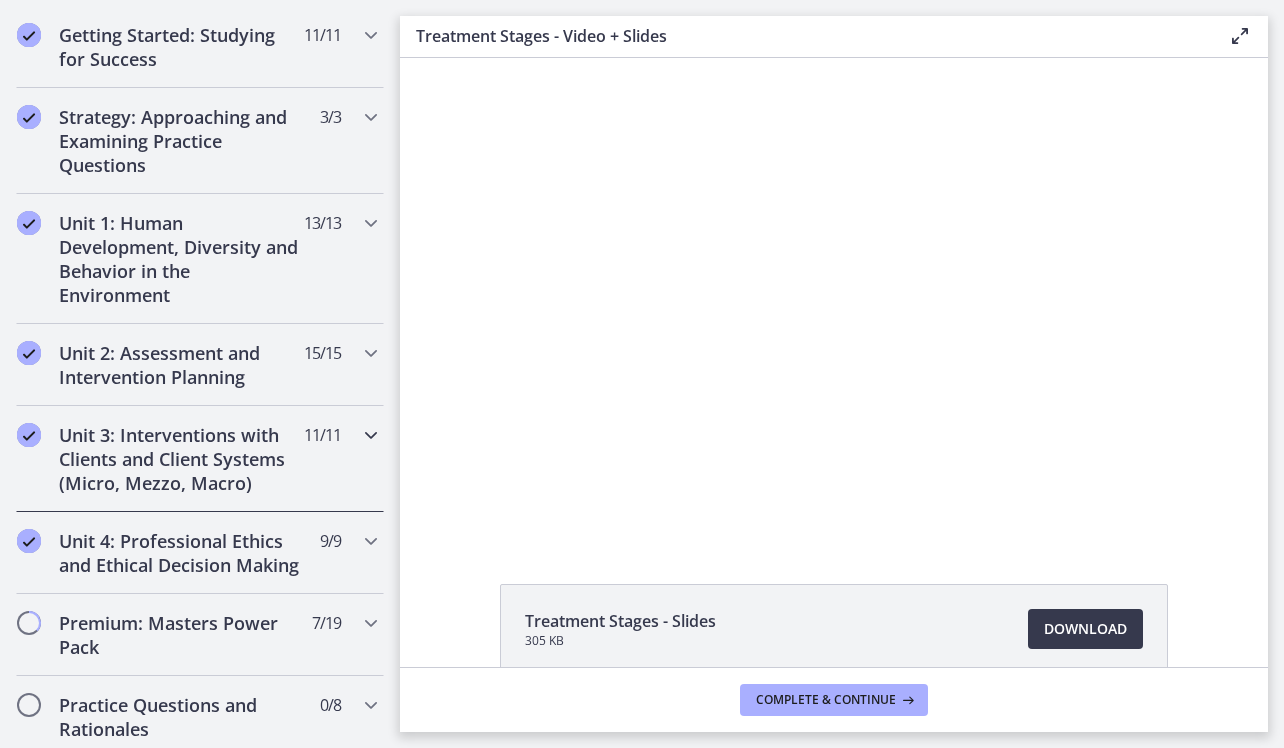 click on "Unit 3: Interventions with Clients and Client Systems (Micro, Mezzo, Macro)" at bounding box center (181, 459) 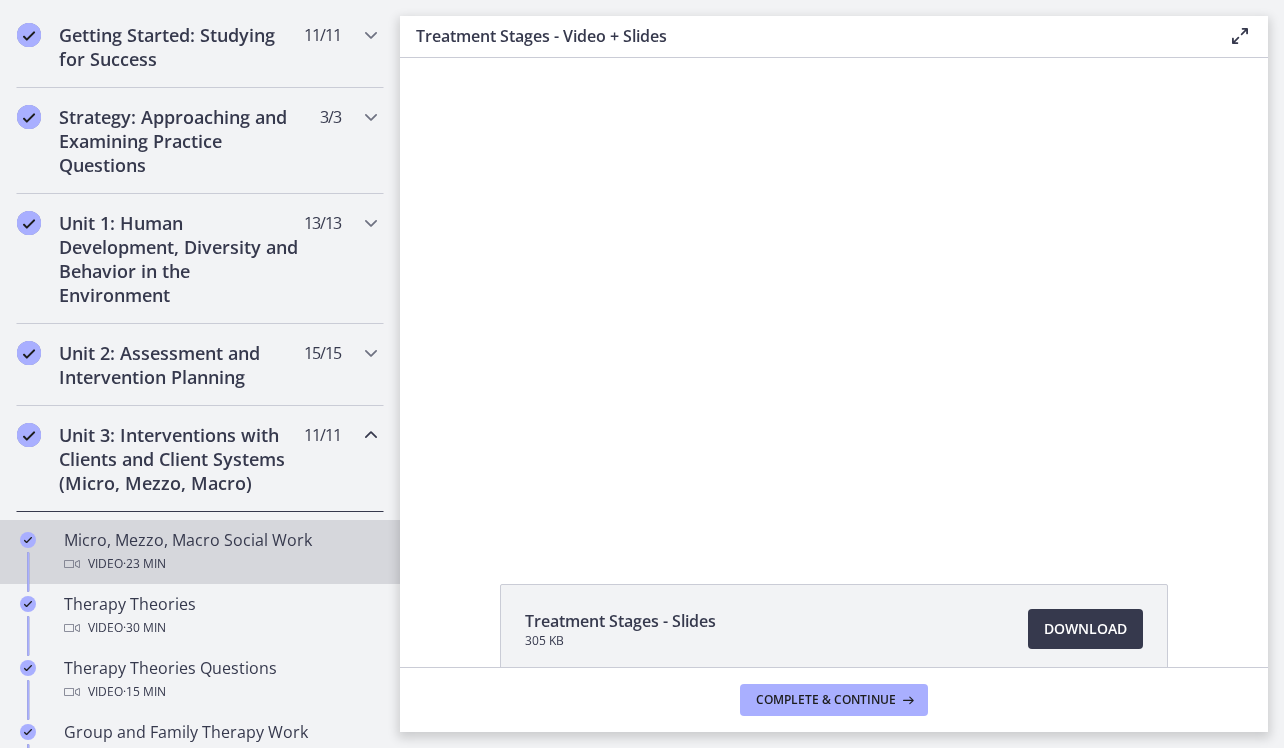 click on "Video
·  23 min" at bounding box center (220, 564) 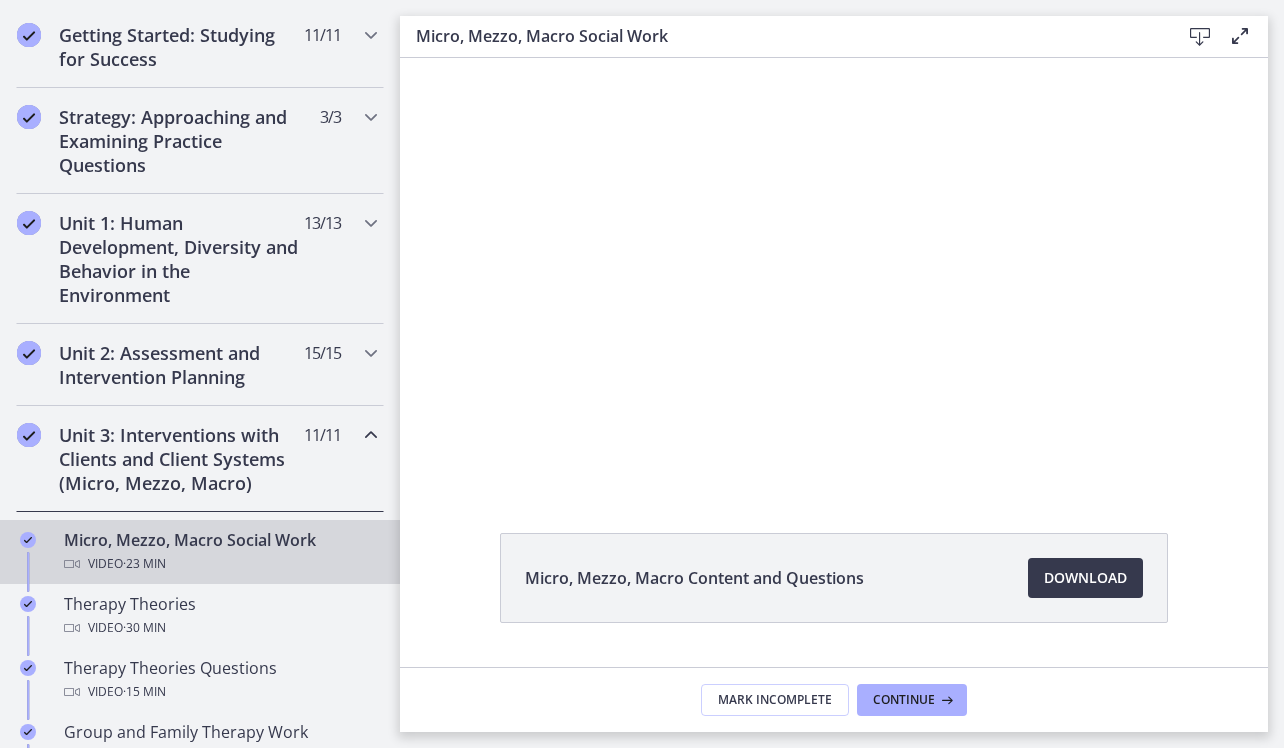 scroll, scrollTop: 0, scrollLeft: 0, axis: both 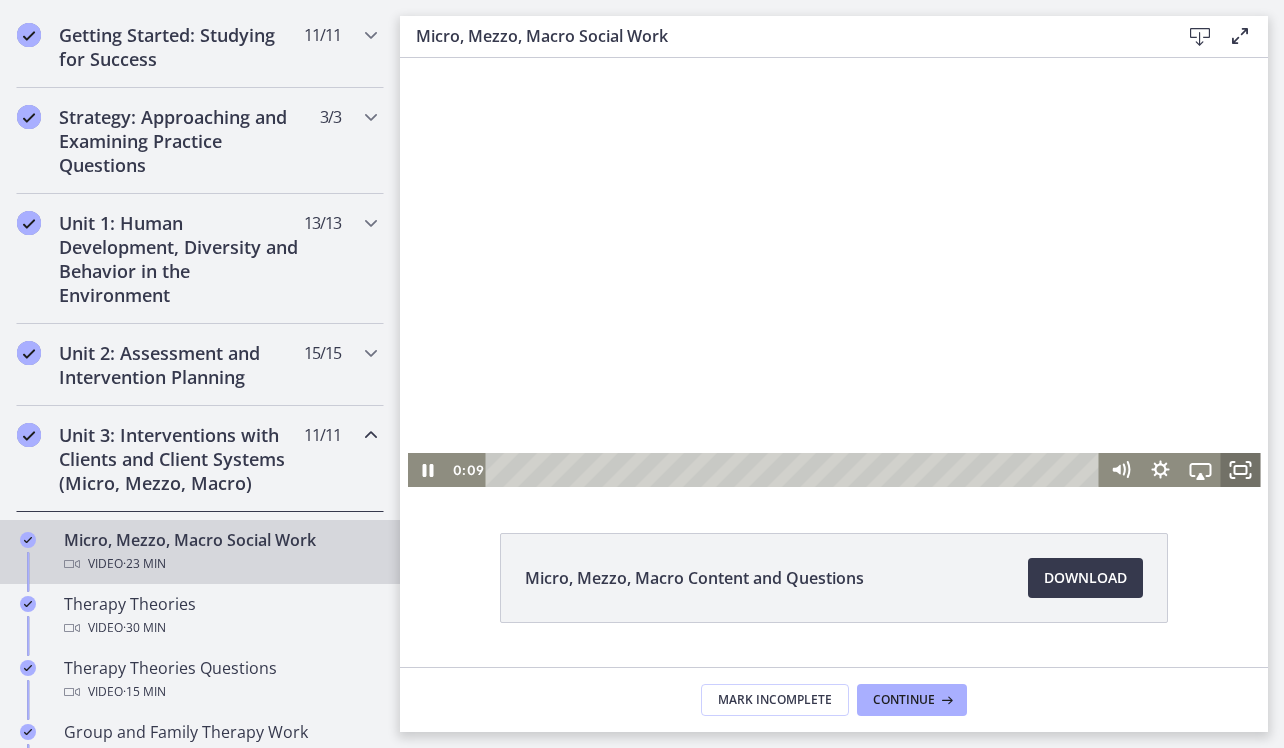 click 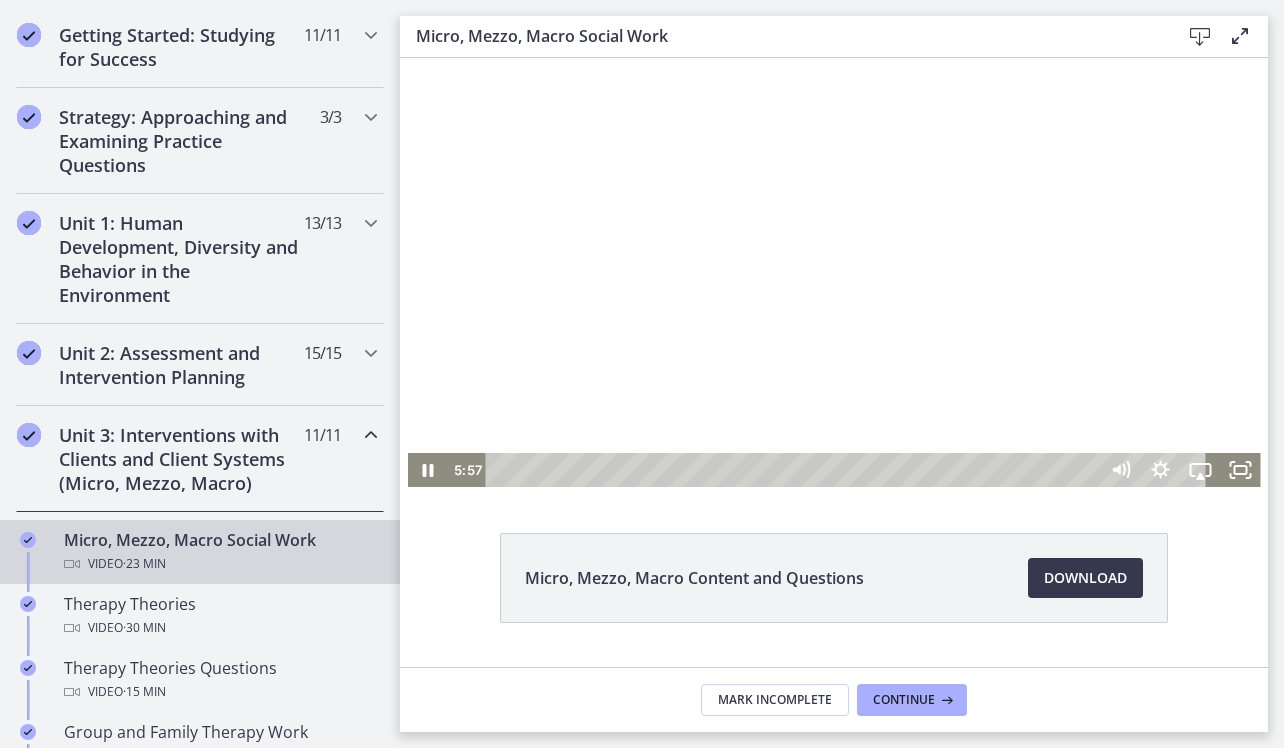 click at bounding box center (834, 272) 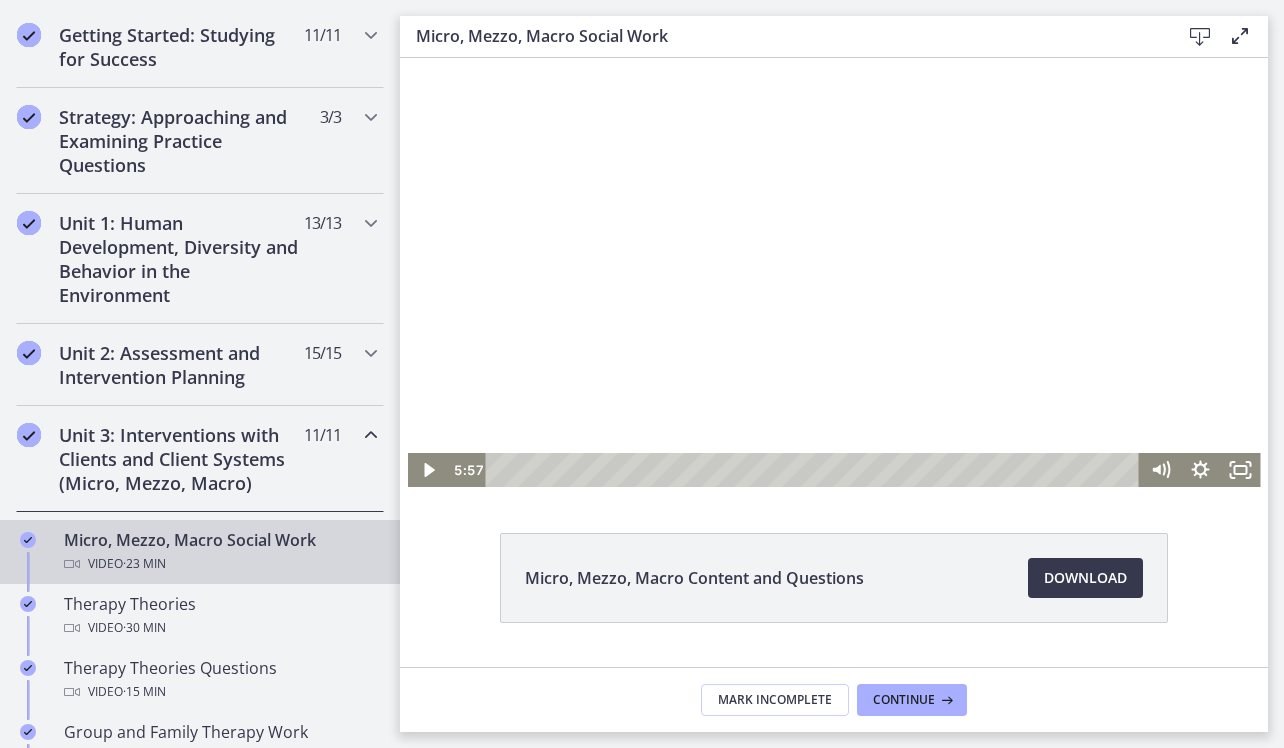 click at bounding box center [834, 272] 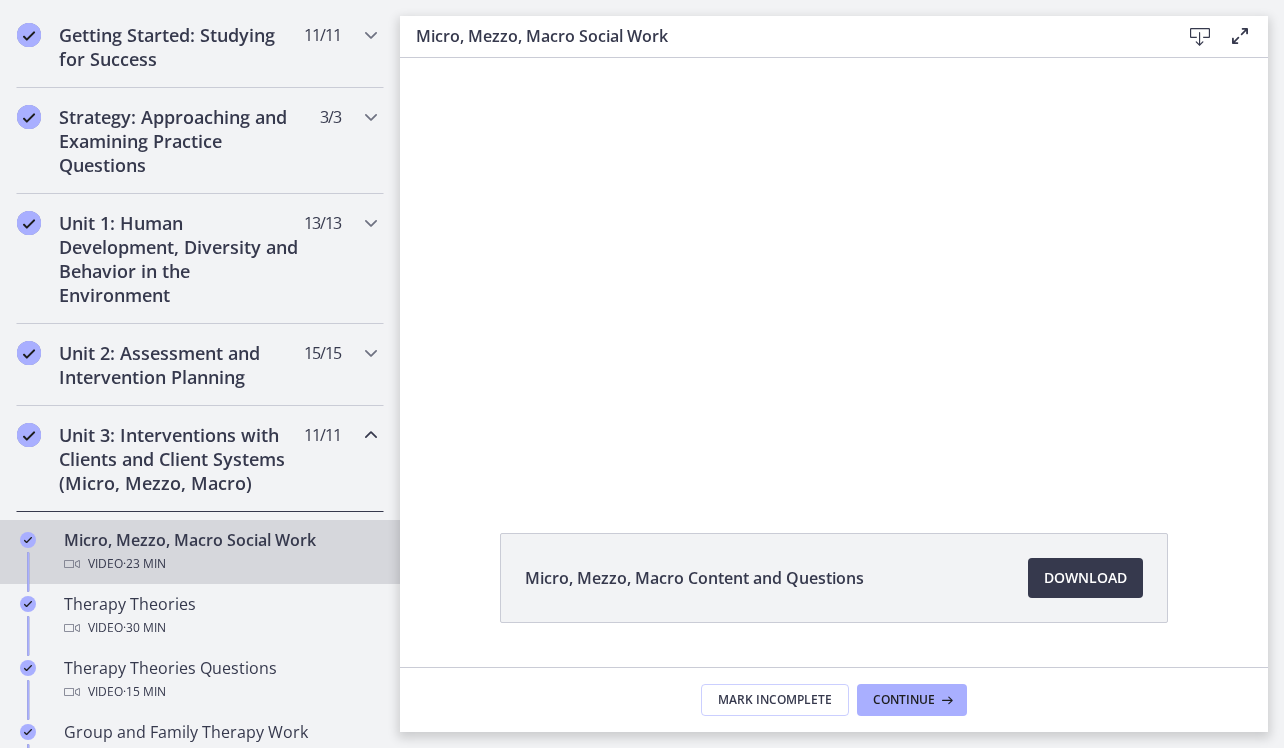click at bounding box center (834, 272) 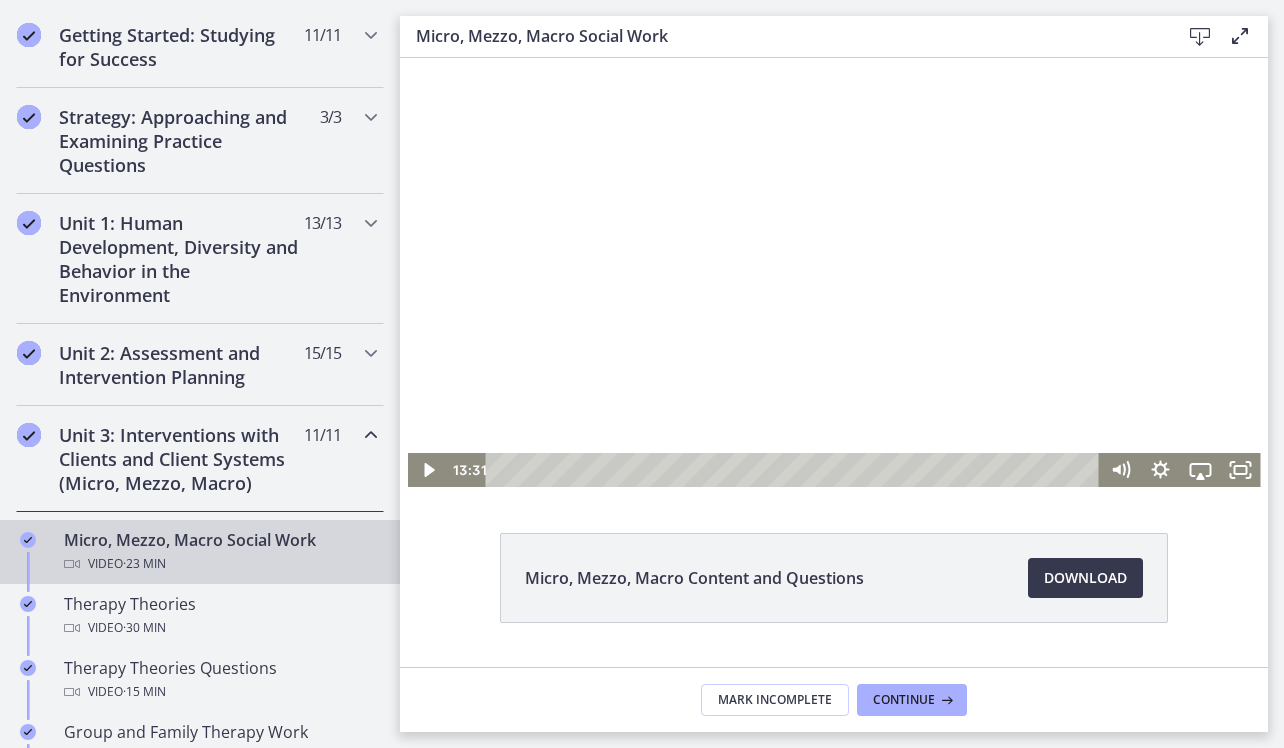 click at bounding box center [834, 272] 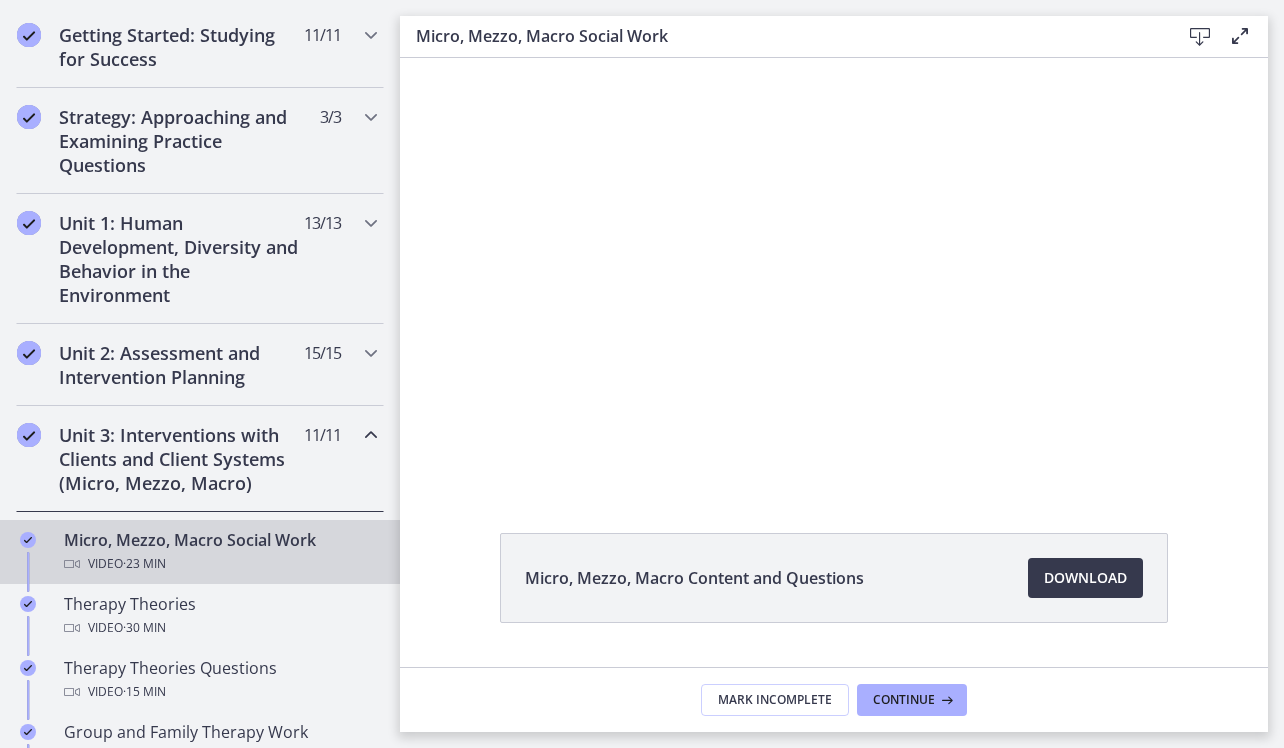 click at bounding box center [834, 272] 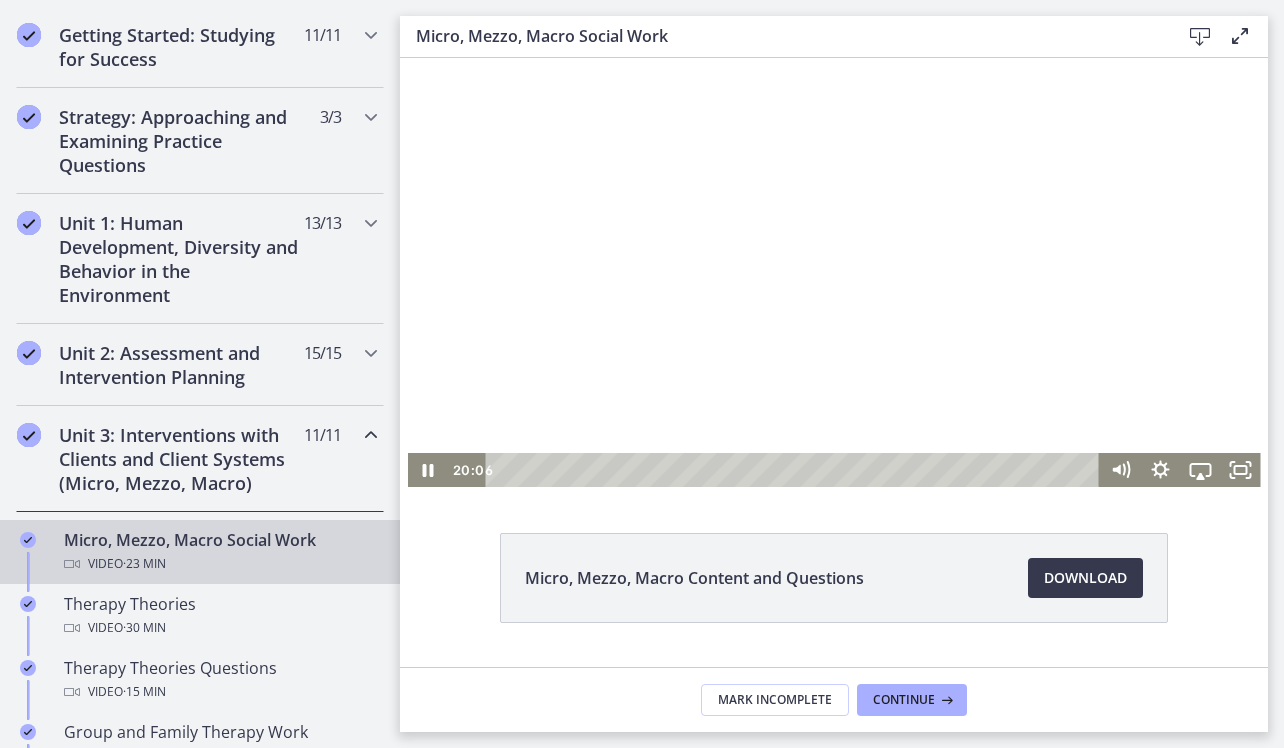 click at bounding box center (834, 272) 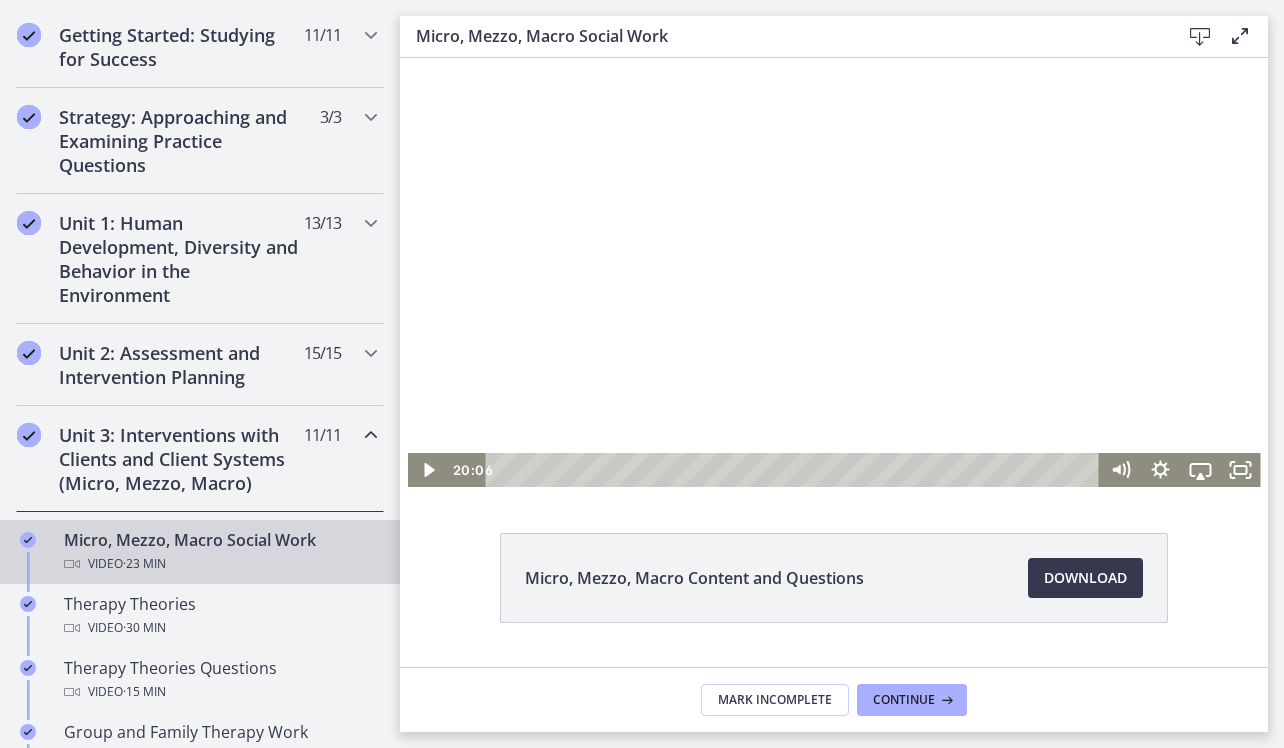 click at bounding box center [834, 272] 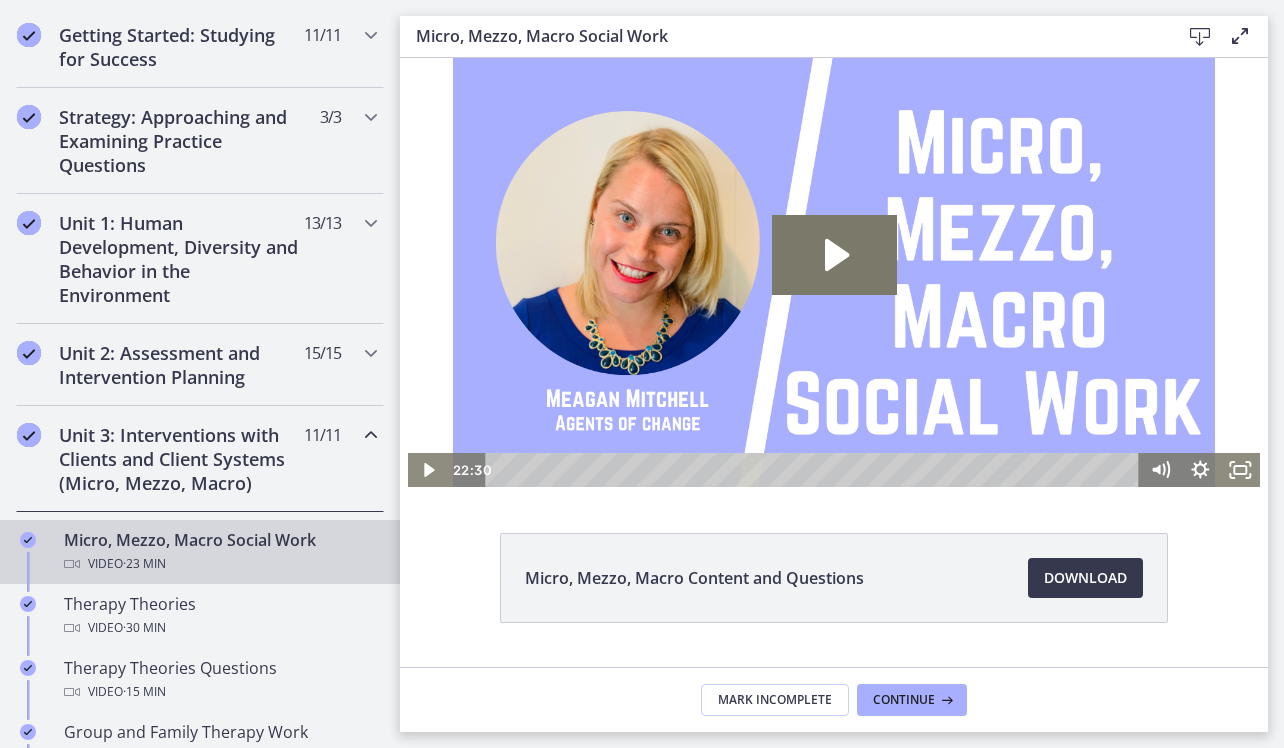 scroll, scrollTop: 0, scrollLeft: 0, axis: both 